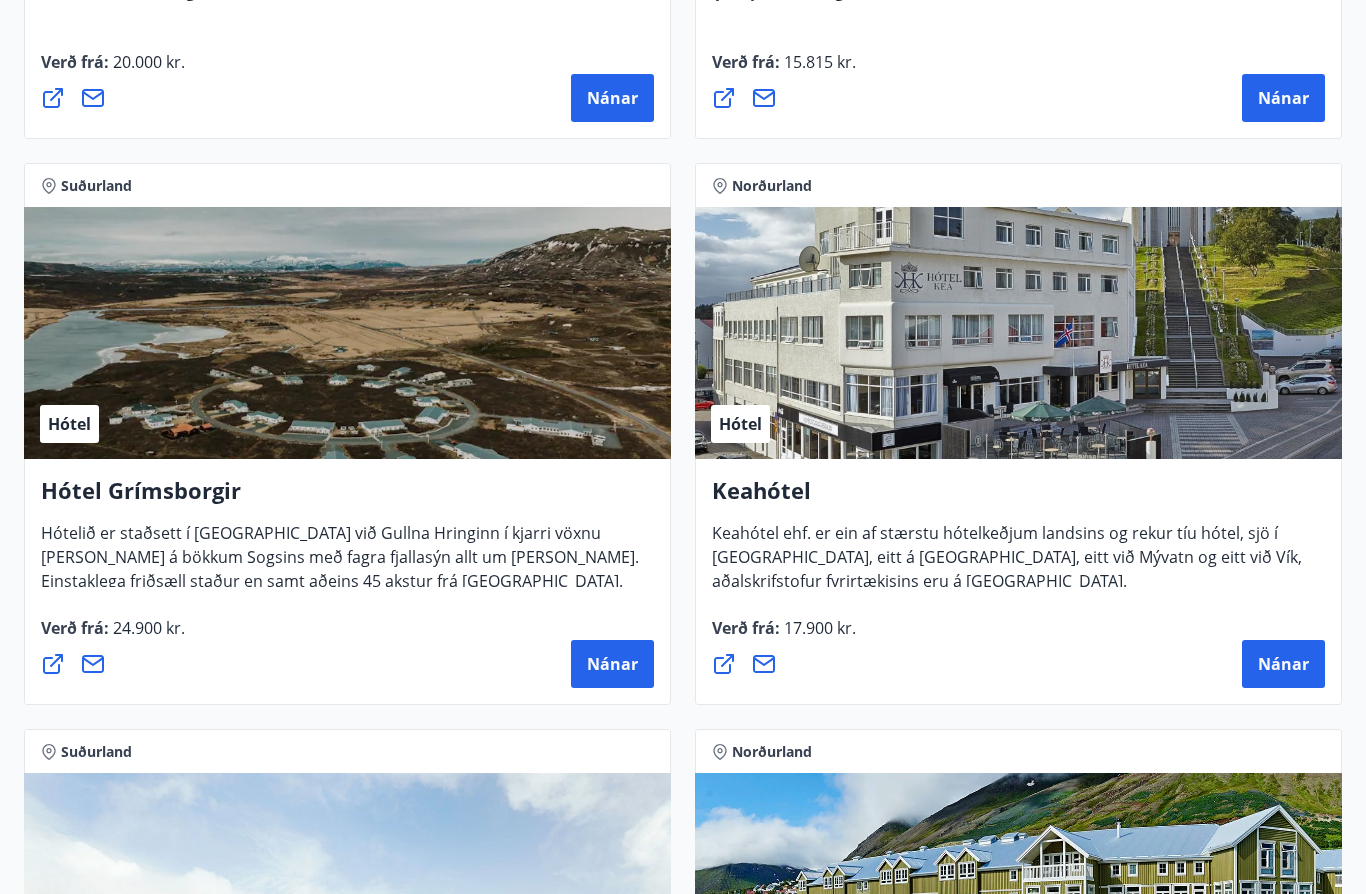 scroll, scrollTop: 1339, scrollLeft: 0, axis: vertical 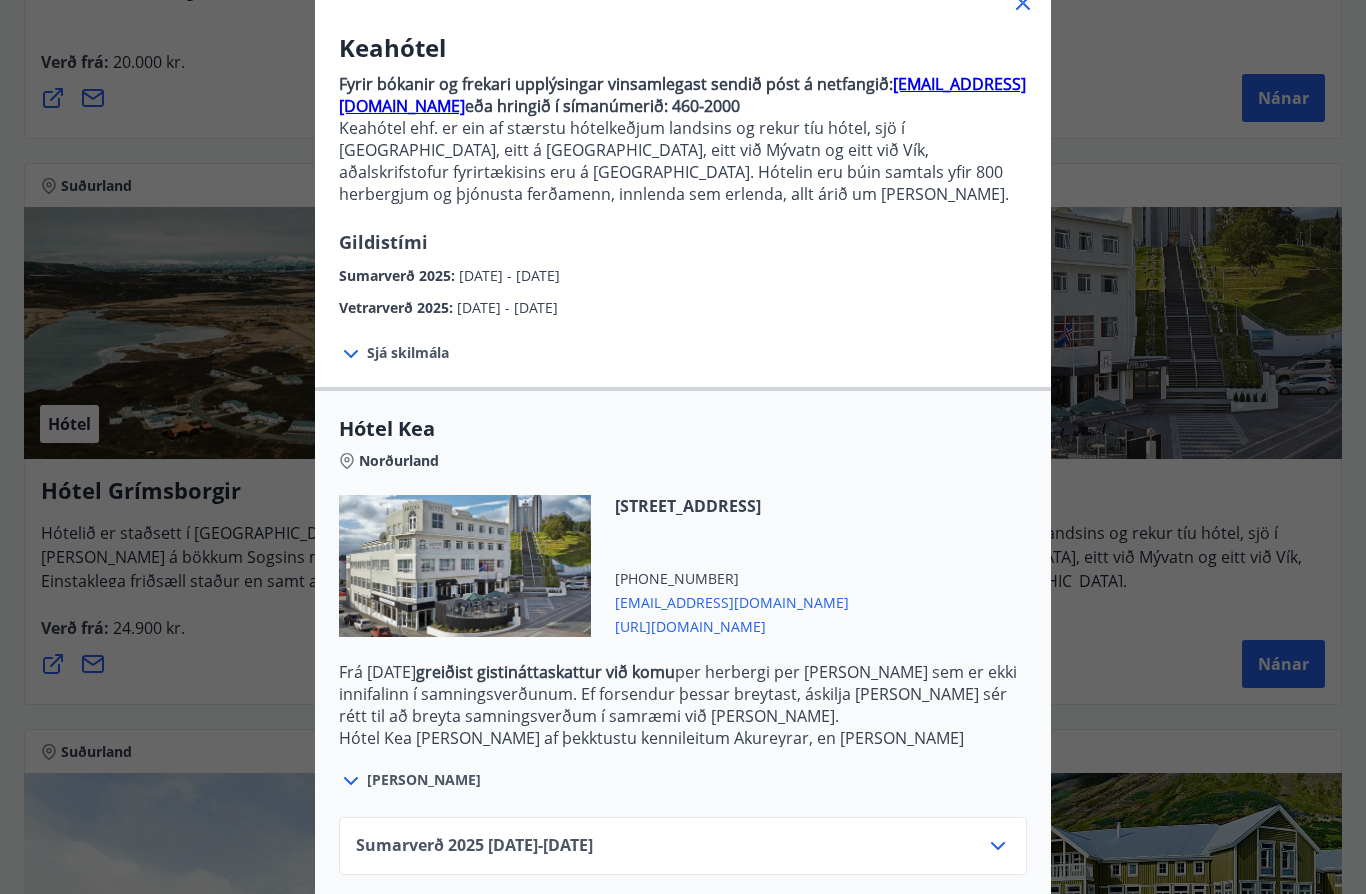 click 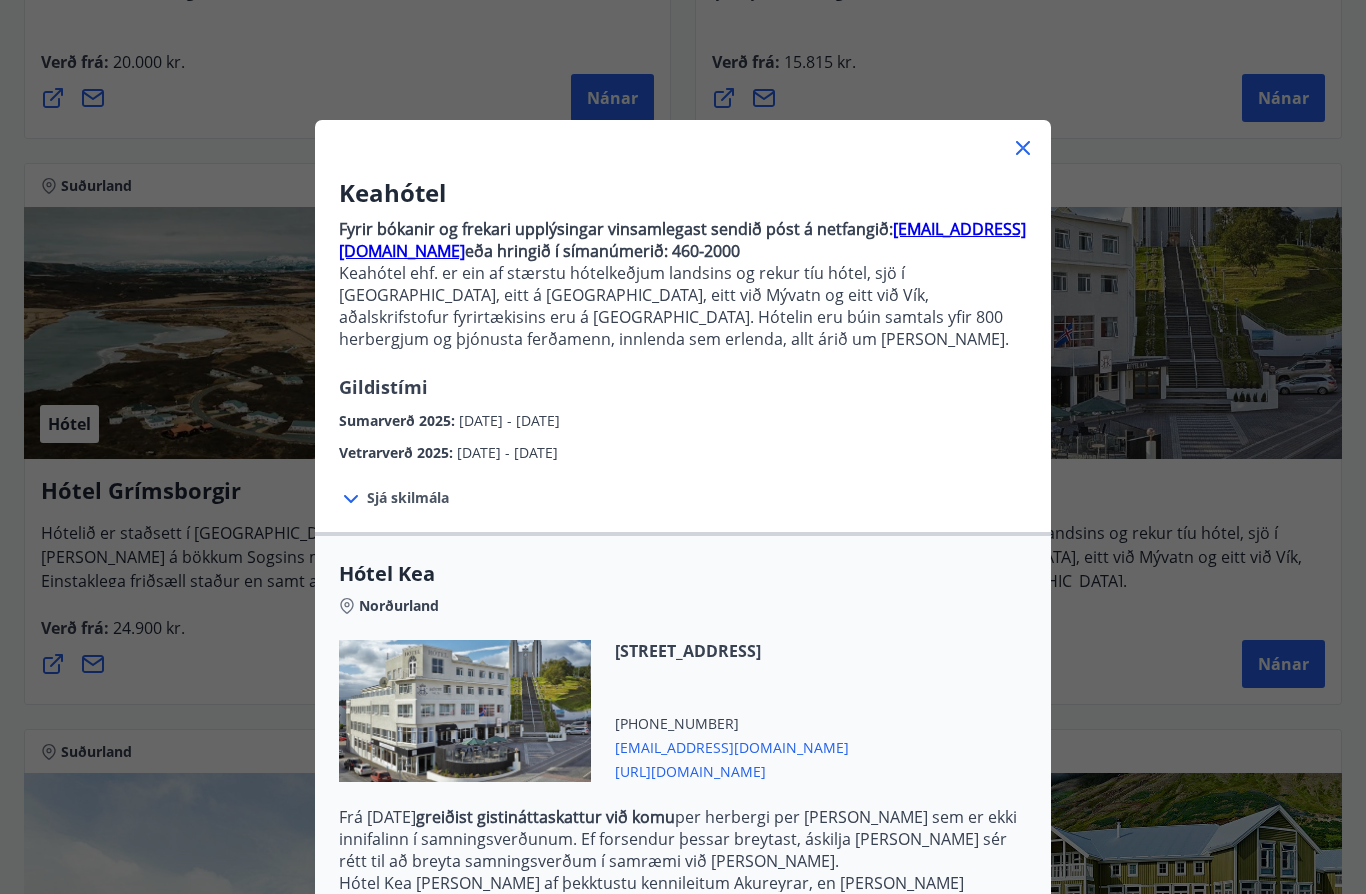 scroll, scrollTop: 0, scrollLeft: 0, axis: both 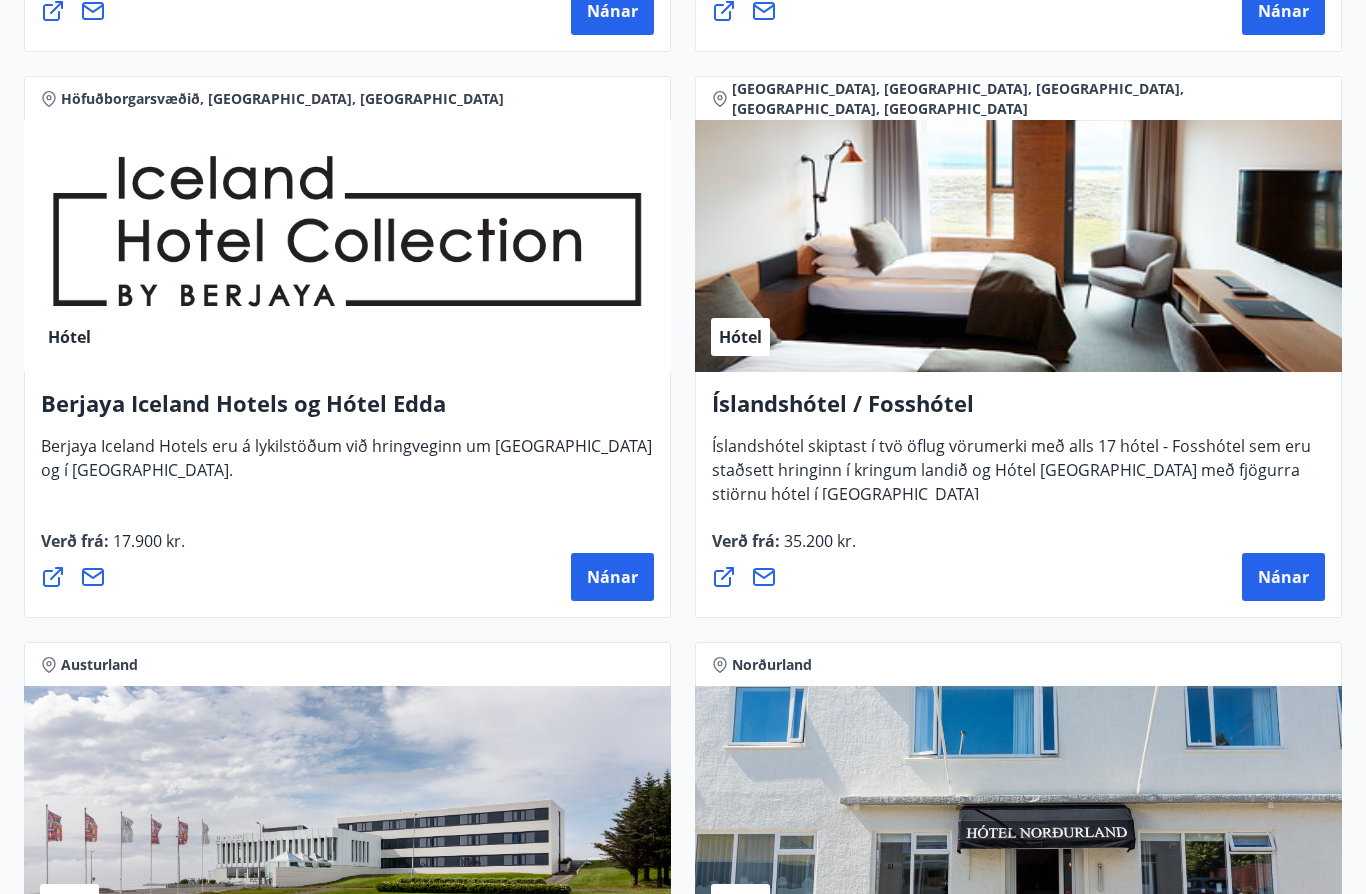 click on "Nánar" at bounding box center (1283, 577) 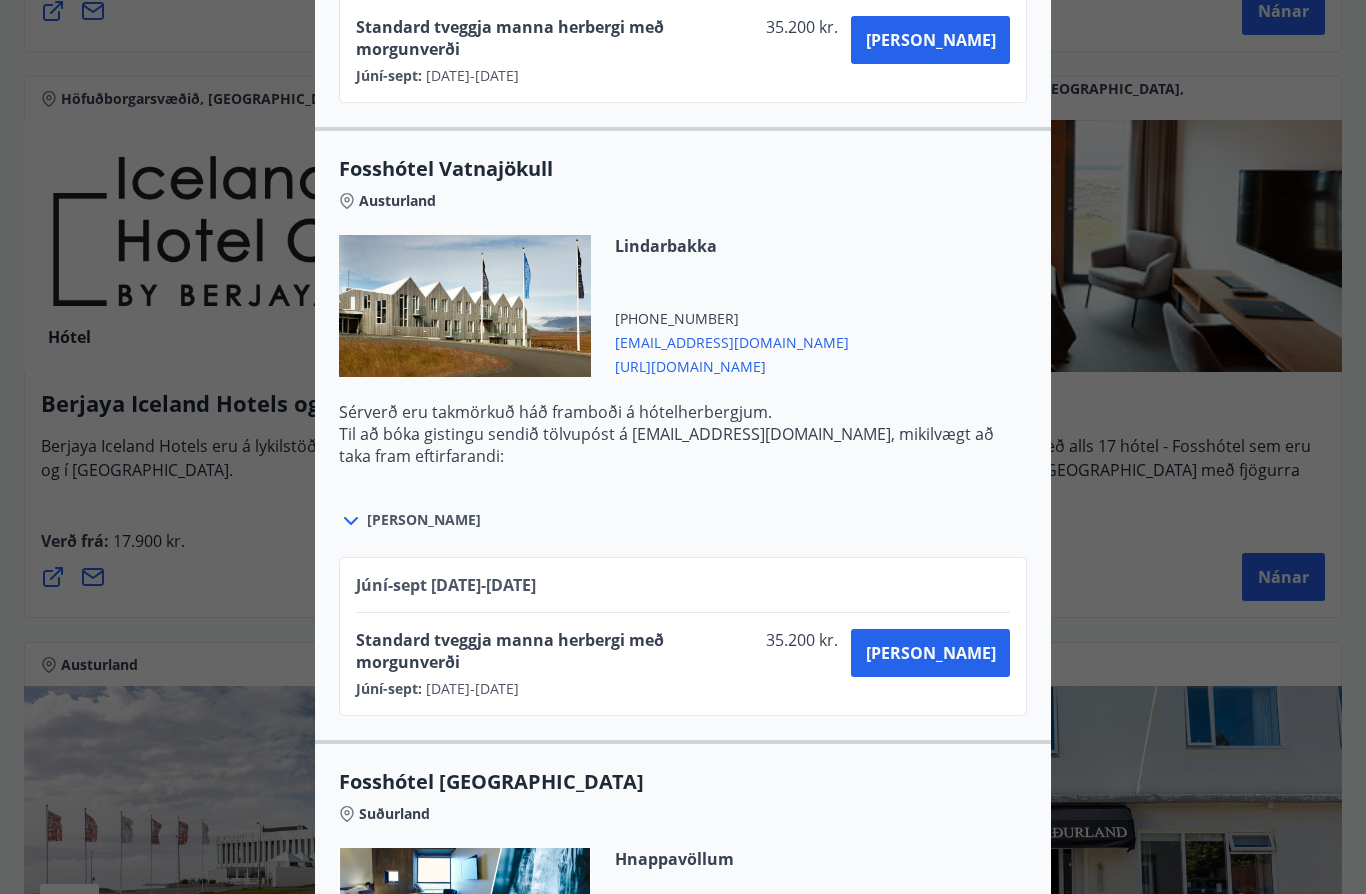 scroll, scrollTop: 5112, scrollLeft: 0, axis: vertical 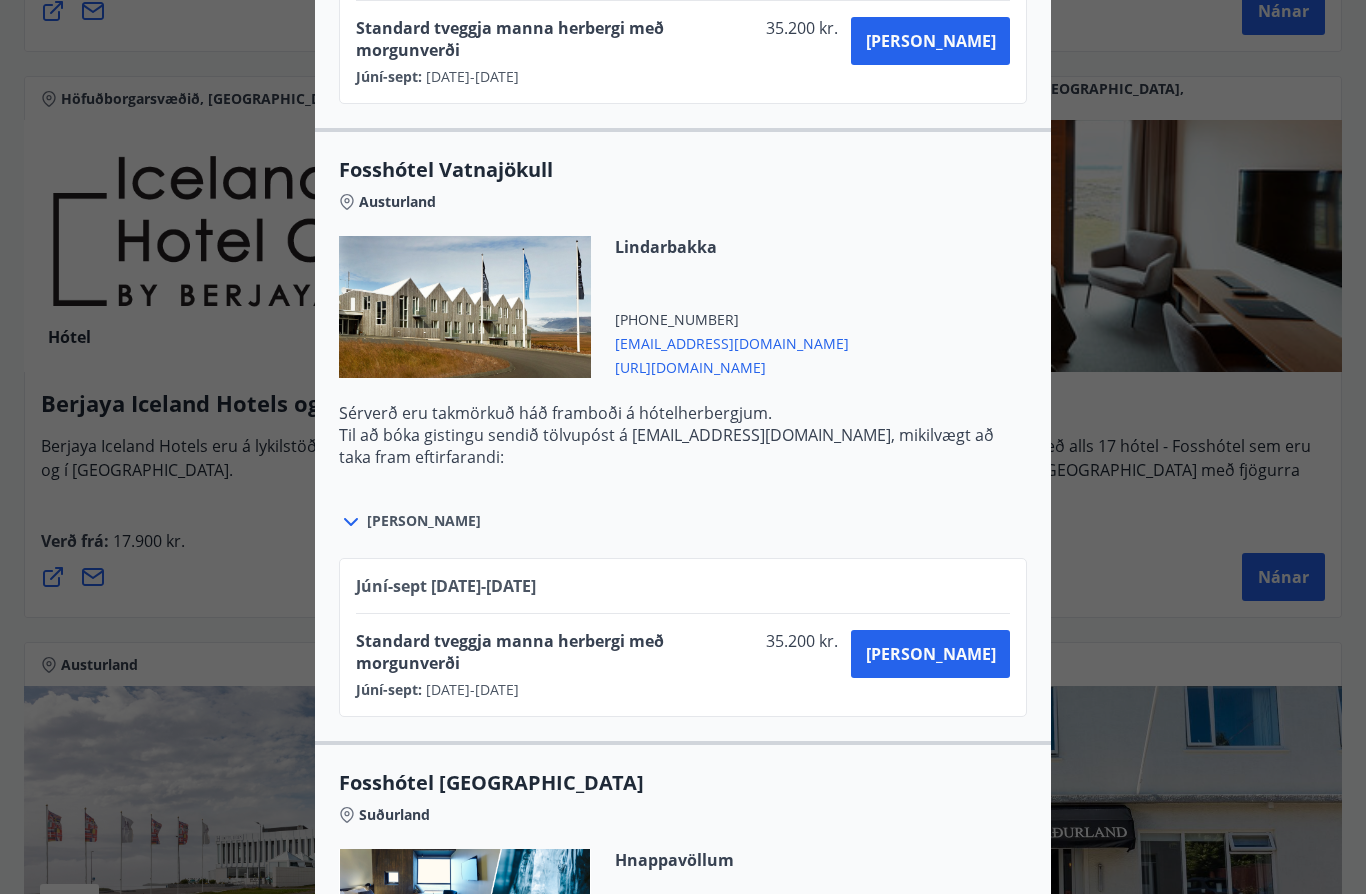 click on "[PERSON_NAME]" at bounding box center (424, 521) 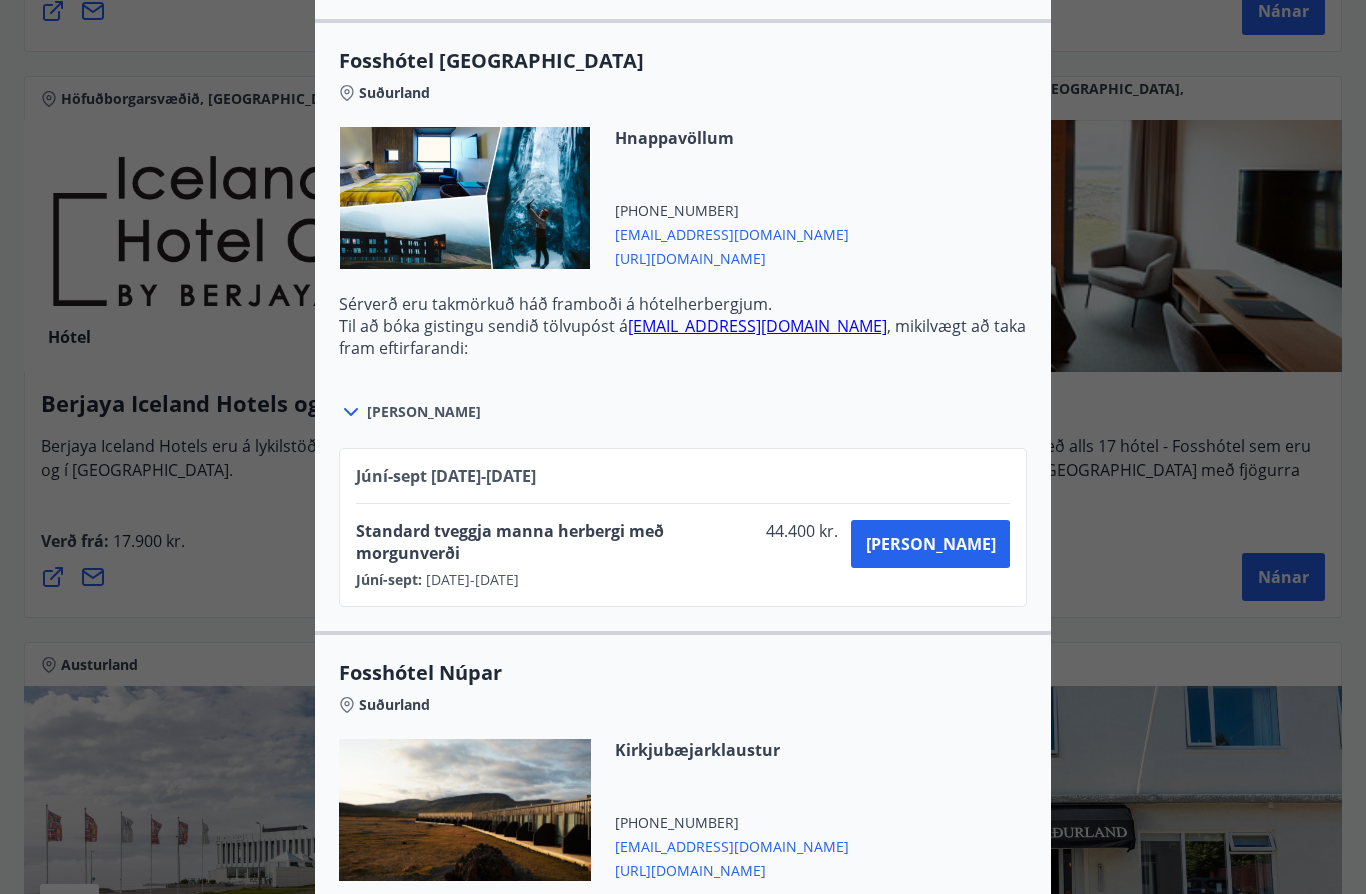 scroll, scrollTop: 5833, scrollLeft: 0, axis: vertical 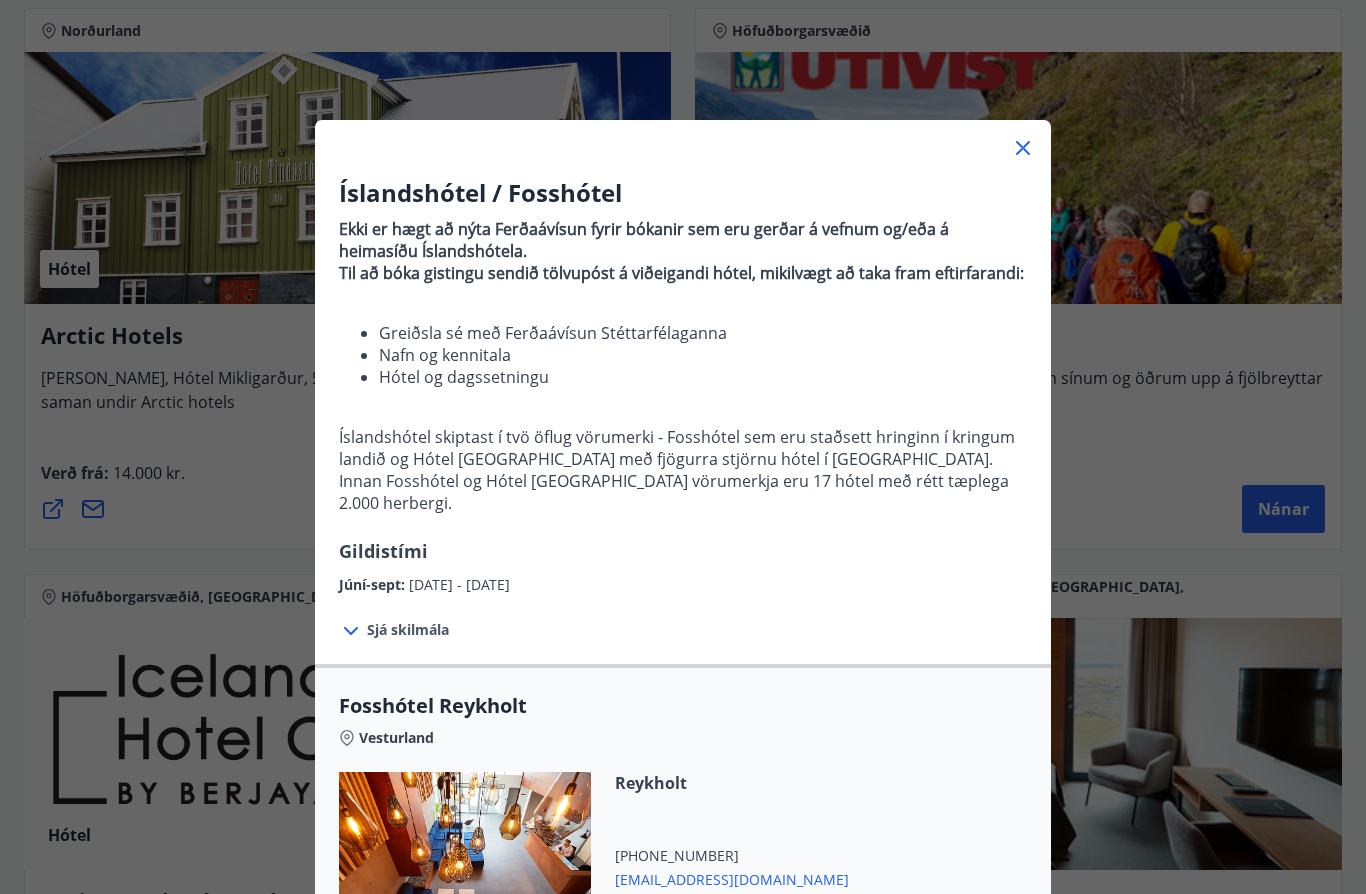 click on "Íslandshótel / Fosshótel Ekki er hægt að nýta Ferðaávísun fyrir bókanir sem eru gerðar á vefnum og/eða á heimasíðu Íslandshótela.
Til að bóka gistingu sendið tölvupóst á viðeigandi hótel, mikilvægt að taka fram eftirfarandi:
Greiðsla sé með Ferðaávísun Stéttarfélaganna
Nafn og kennitala
Hótel og dagssetningu
Íslandshótel skiptast í tvö öflug vörumerki - Fosshótel sem eru staðsett hringinn í kringum landið og Hótel [GEOGRAPHIC_DATA] með fjögurra stjörnu hótel í [GEOGRAPHIC_DATA]. Innan Fosshótel og Hótel [GEOGRAPHIC_DATA] vörumerkja eru 17 hótel með rétt tæplega 2.000 herbergi.
Gildistími Júní-sept : [DATE] - [DATE] Sjá skilmála Sérverð [PERSON_NAME] fyrir standard herbergi með morgunverði, hótelin áskilja sér rétt til að bjóða hærra gjald fyrir aðrar herbergjatýpur.
Sérverð [PERSON_NAME] ekki á sérstökum álagstímum til dæmis á áramótum.
Sérverð eru takmörkuð háð framboði á hótelherbergjum.
Fosshótel Reykholt" at bounding box center (683, 447) 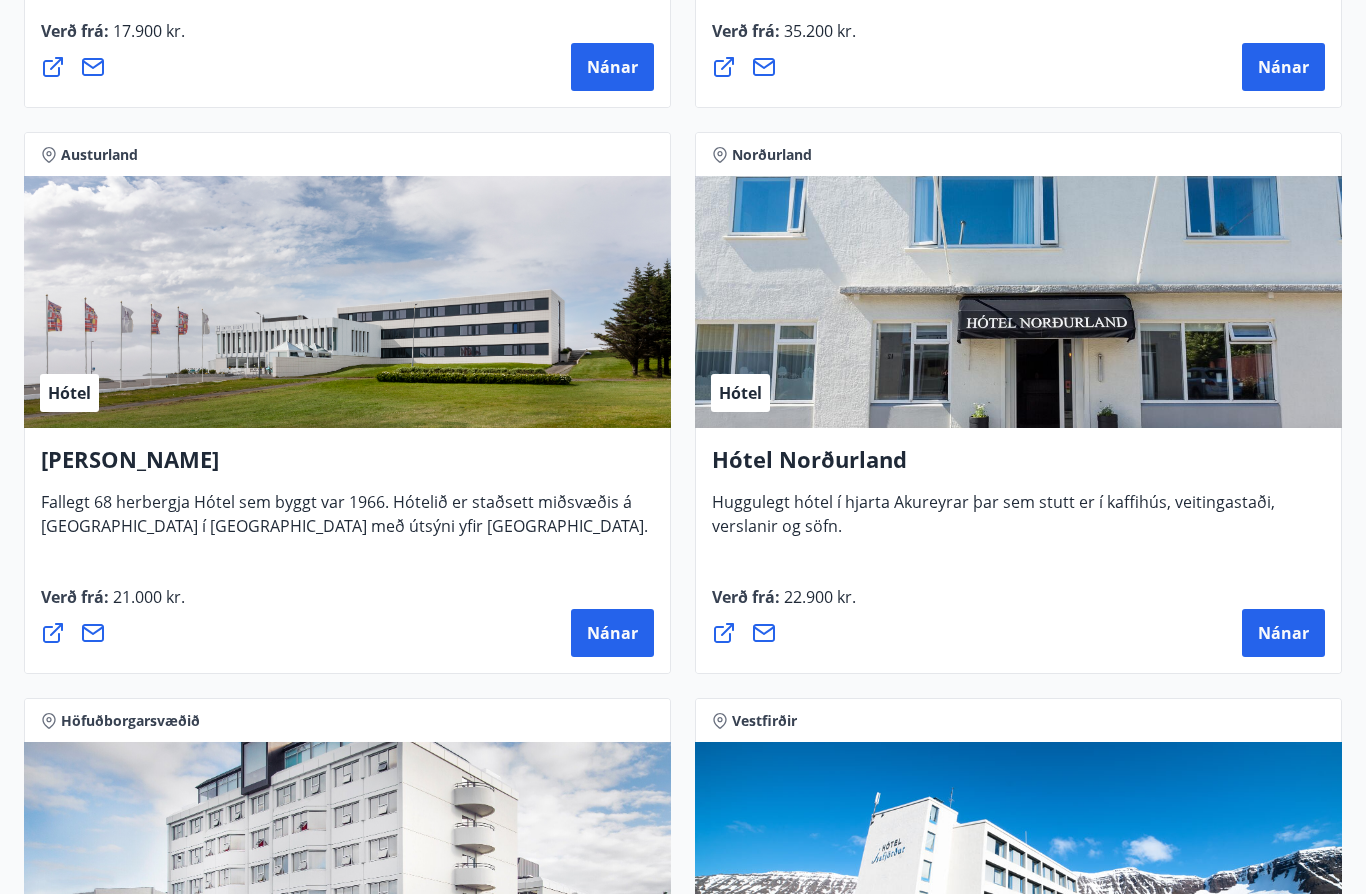 scroll, scrollTop: 4199, scrollLeft: 0, axis: vertical 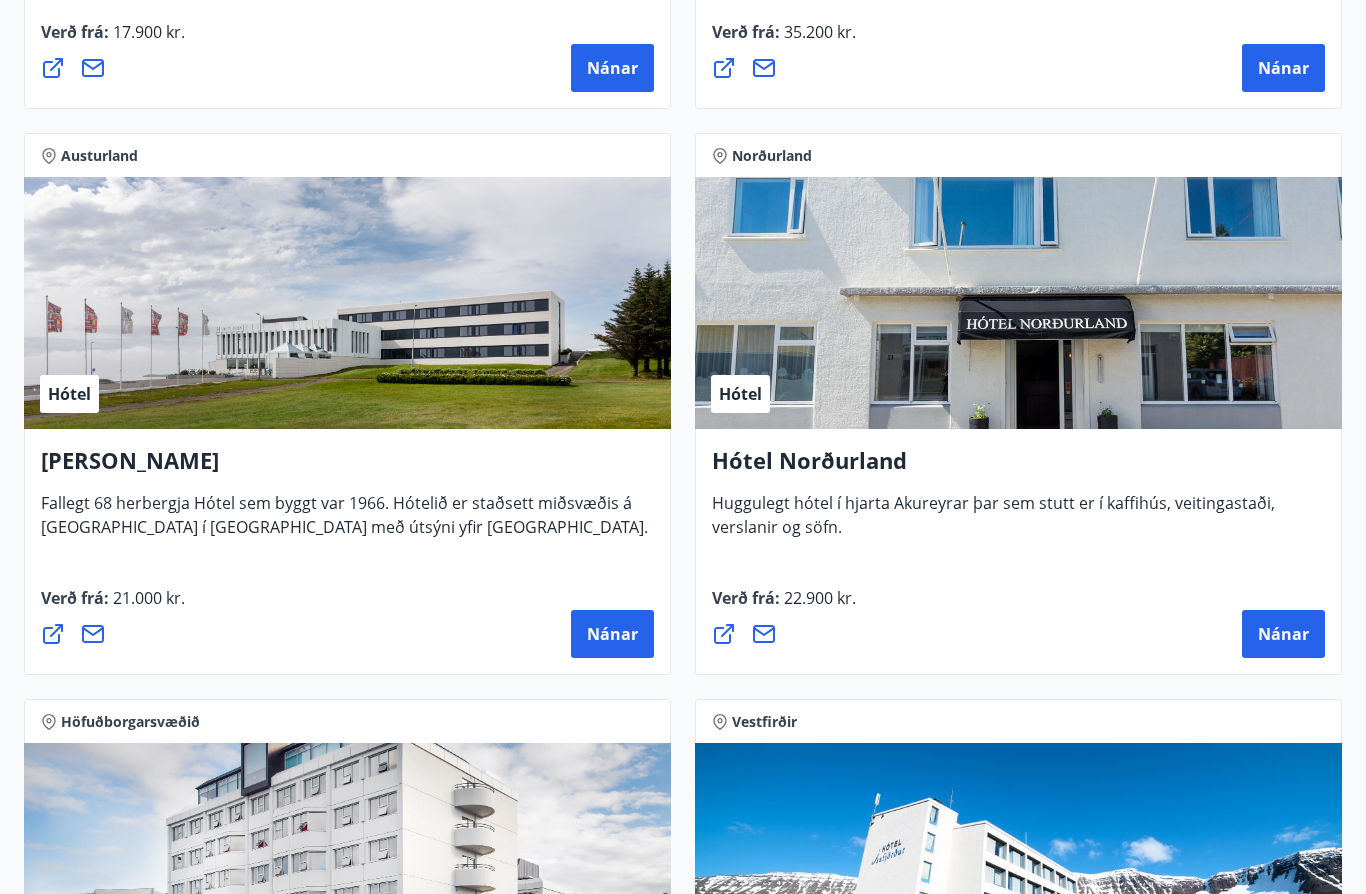 click on "Nánar" at bounding box center [1283, 634] 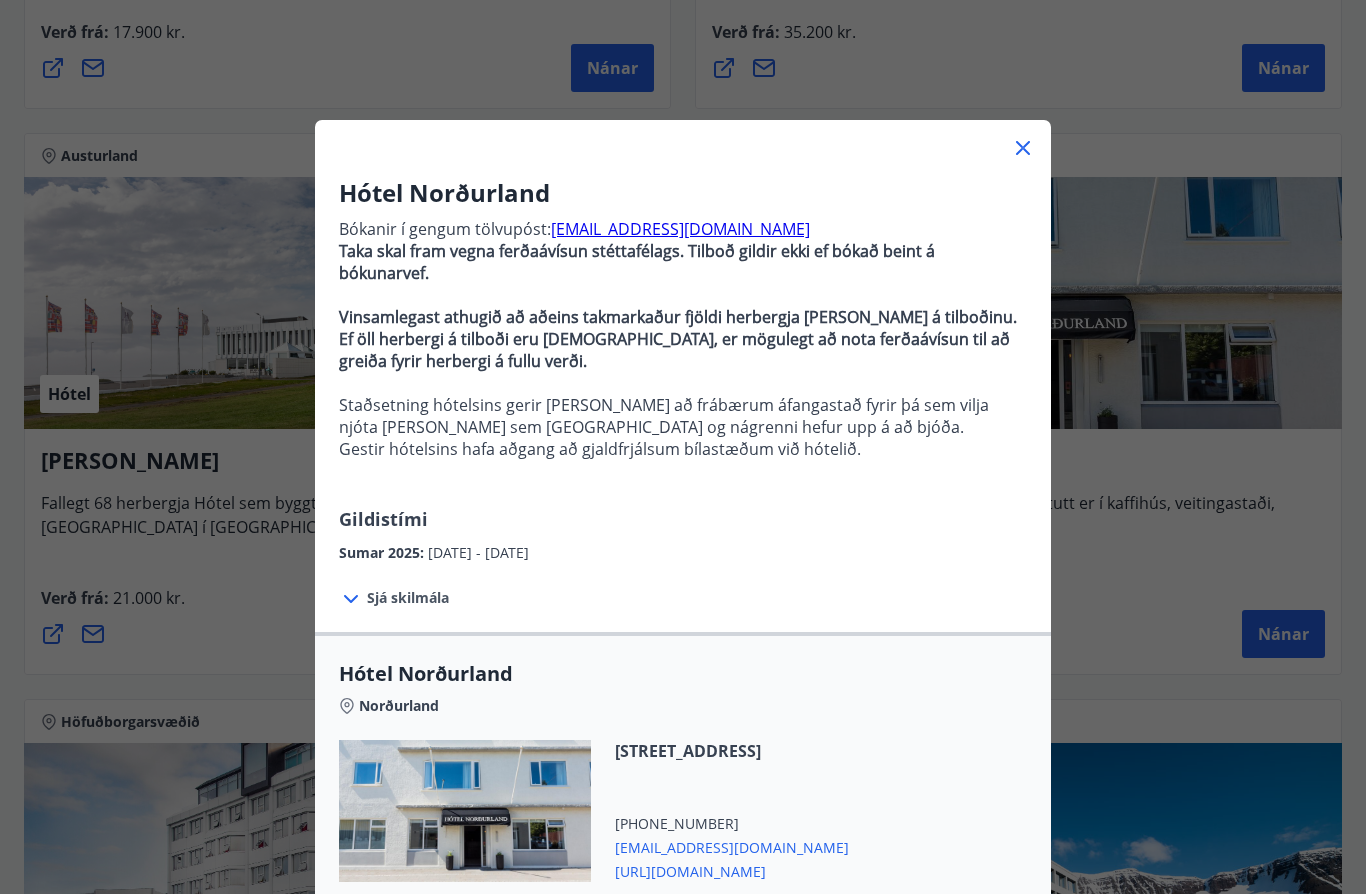 scroll, scrollTop: 0, scrollLeft: 0, axis: both 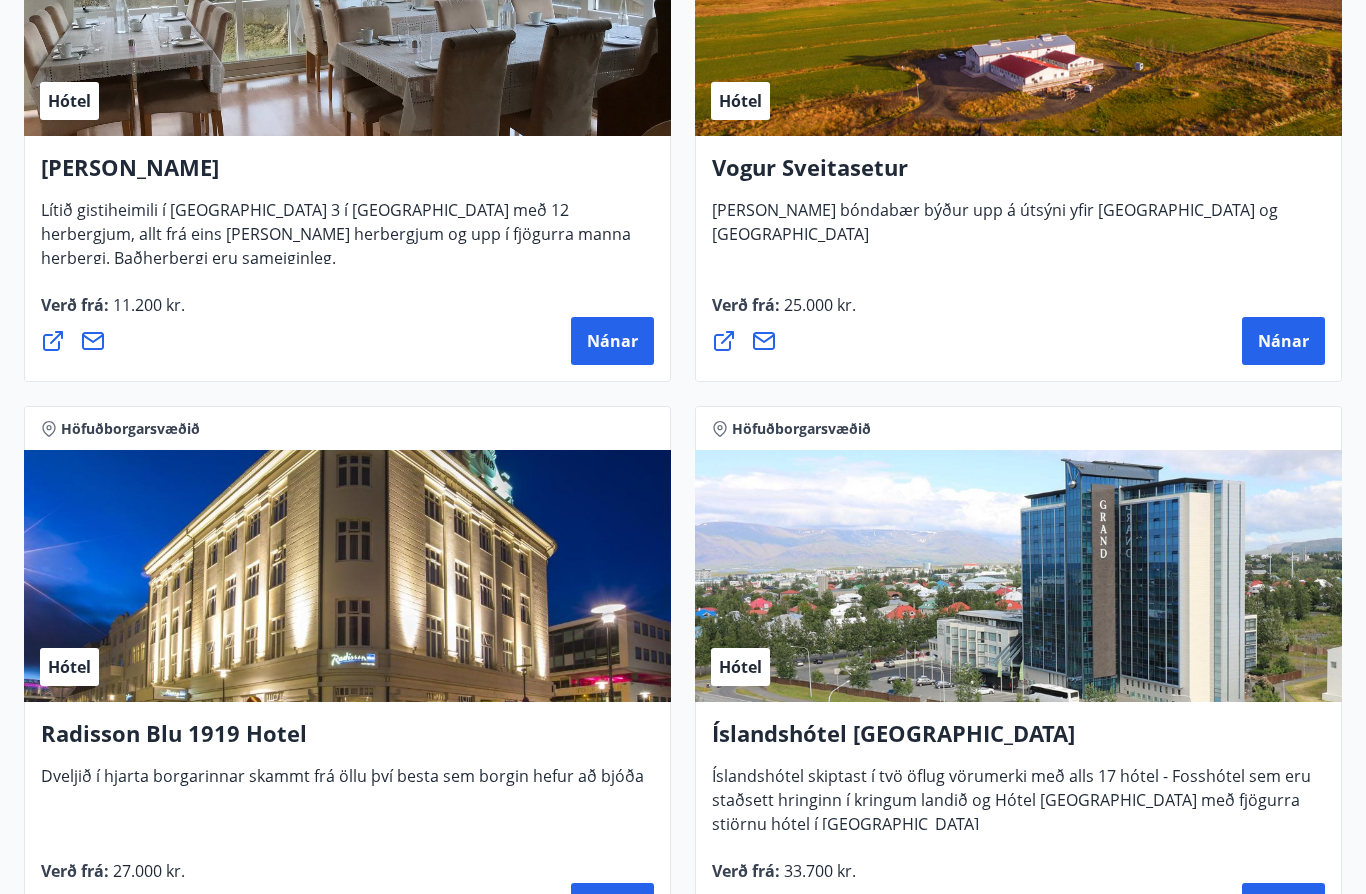 click on "Nánar" at bounding box center [1283, 342] 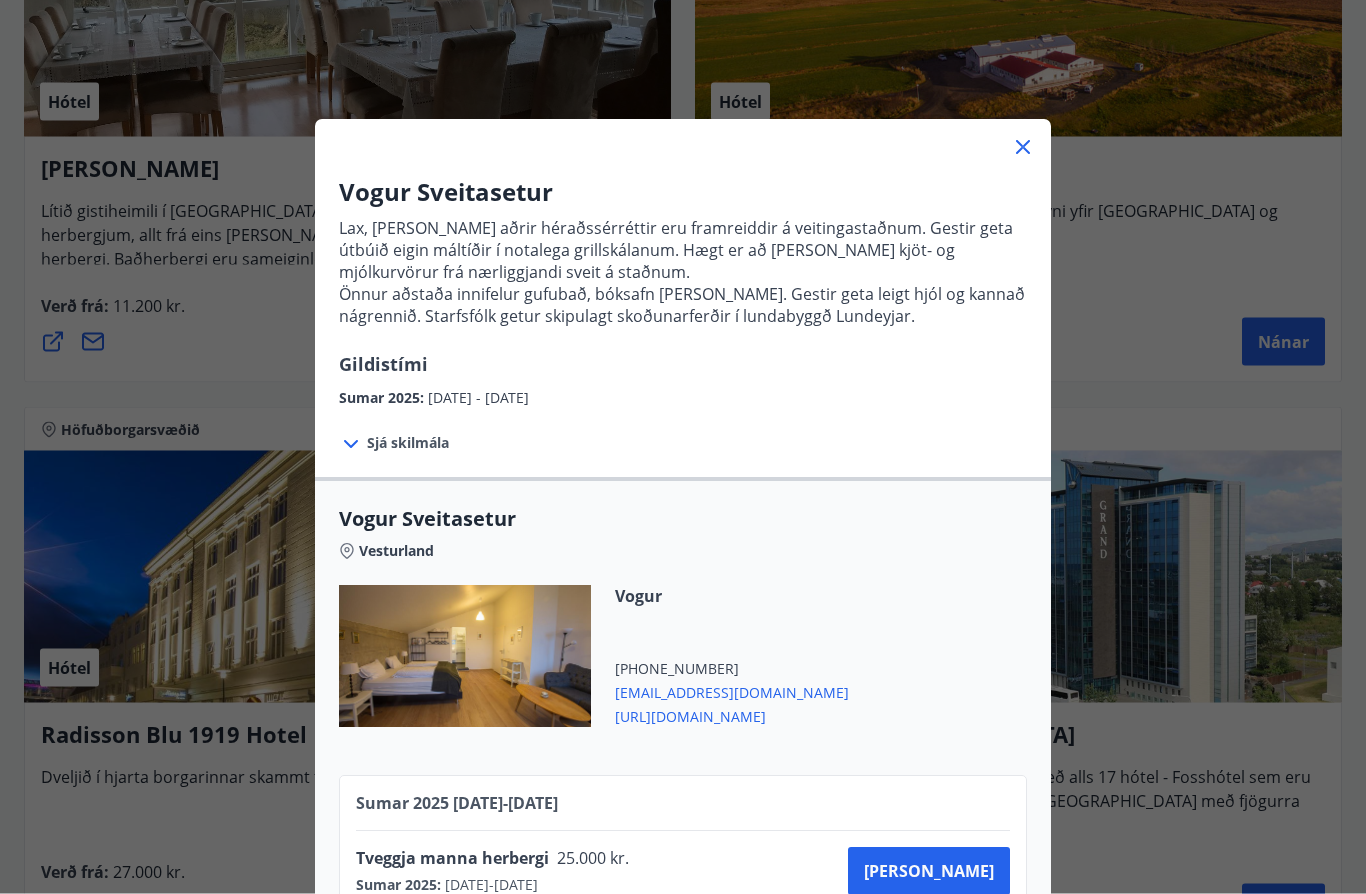 scroll, scrollTop: 5624, scrollLeft: 0, axis: vertical 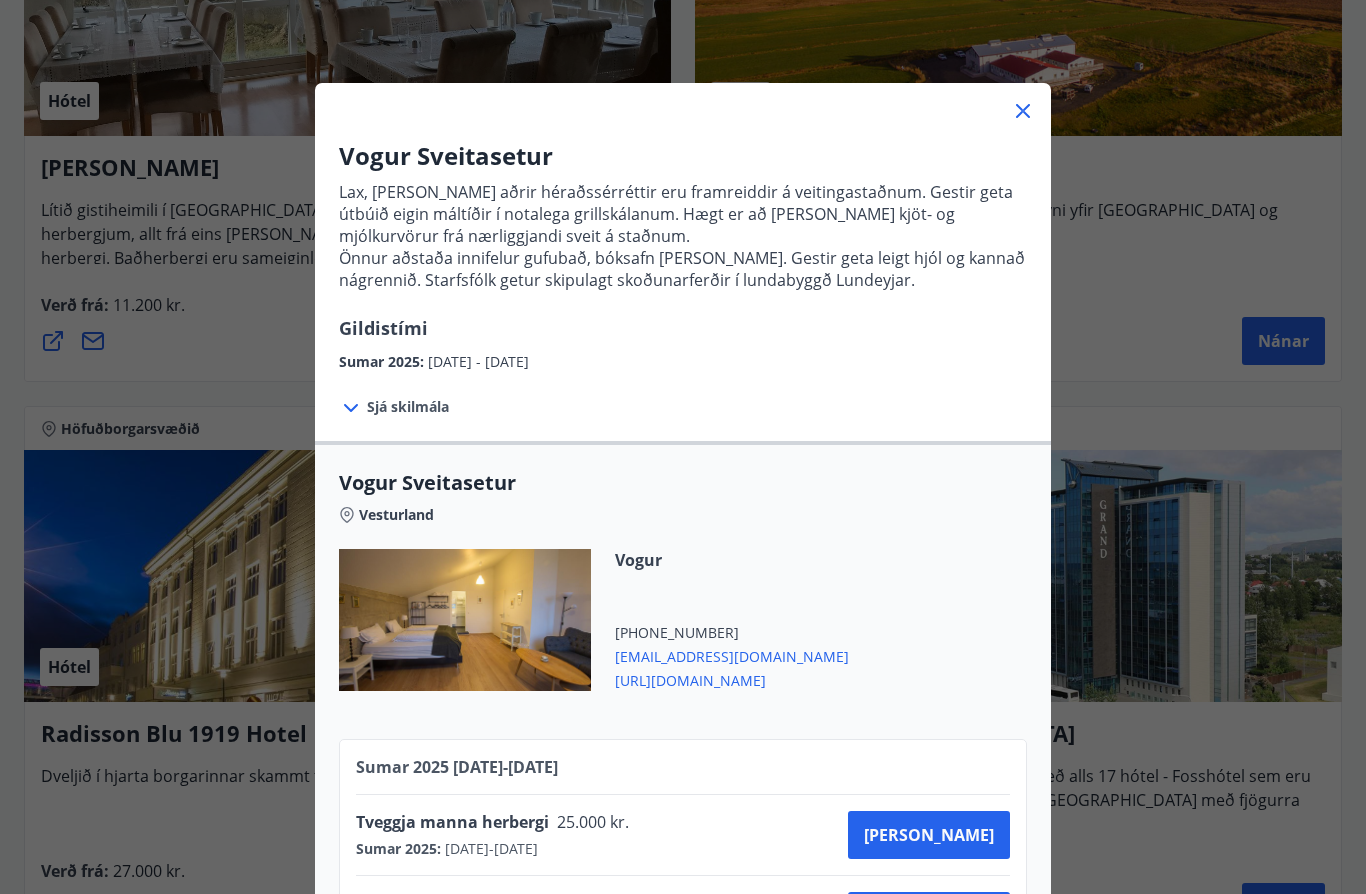 click on "Vesturland" at bounding box center (396, 515) 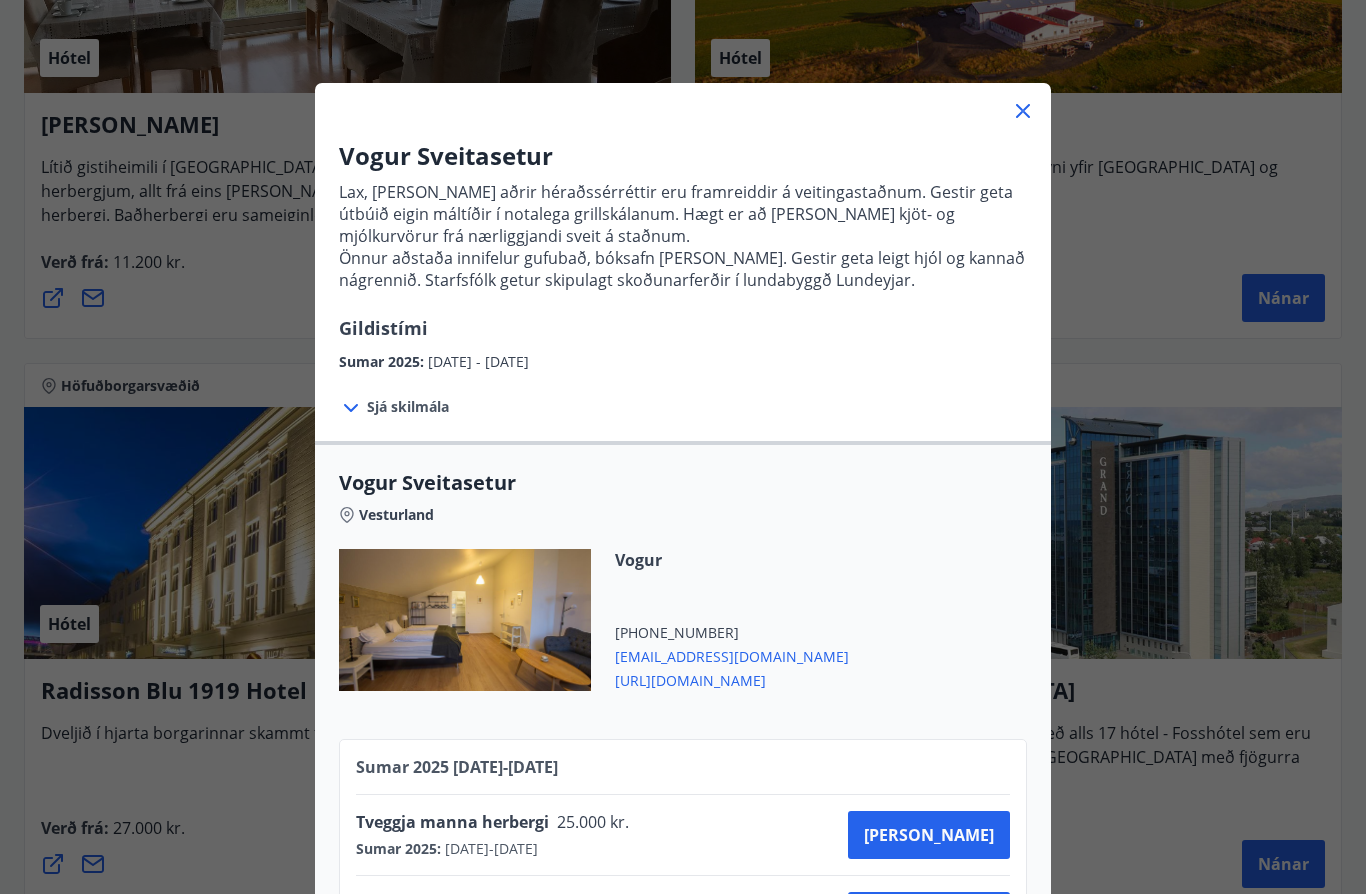 click 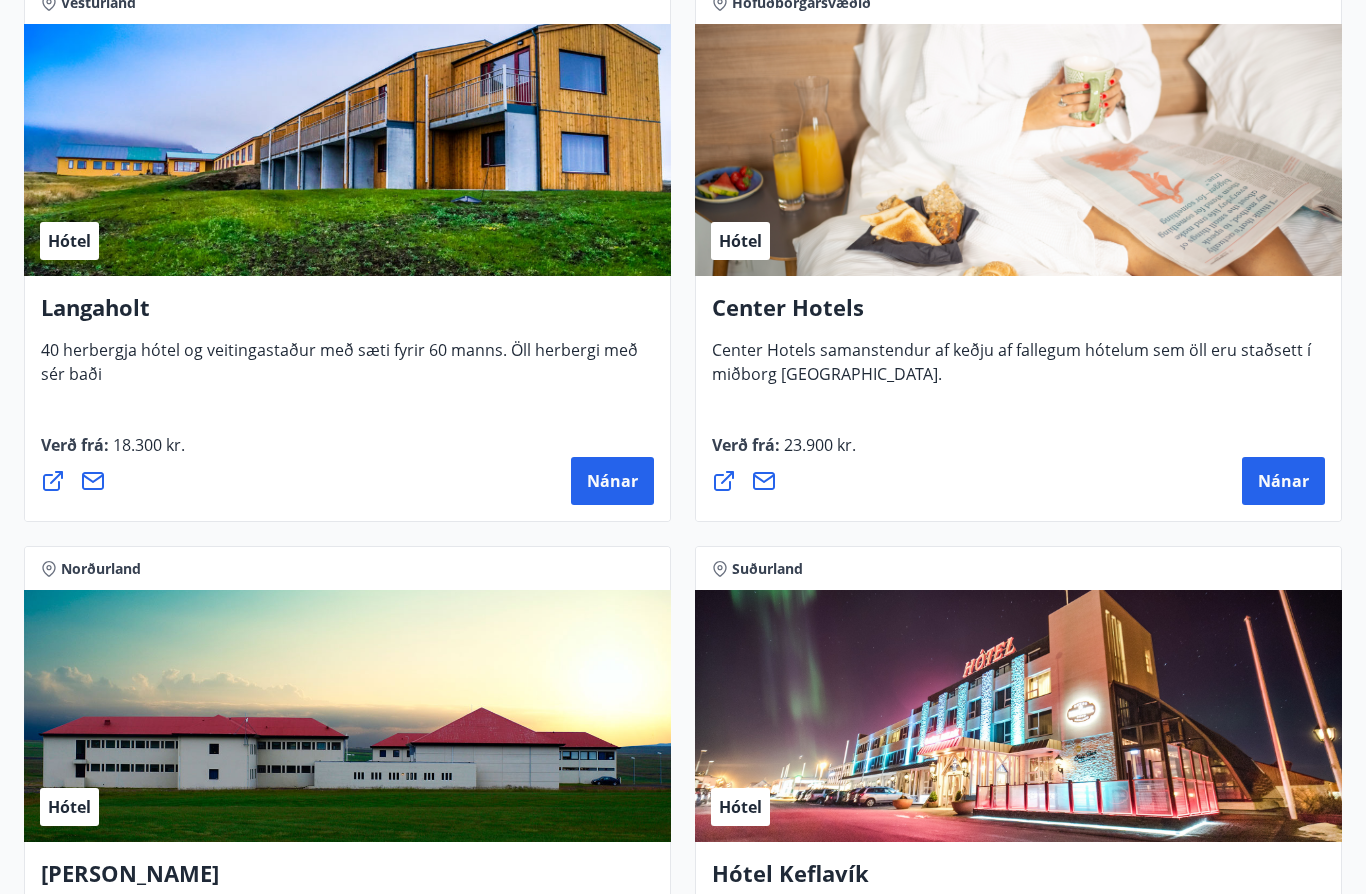 scroll, scrollTop: 6620, scrollLeft: 0, axis: vertical 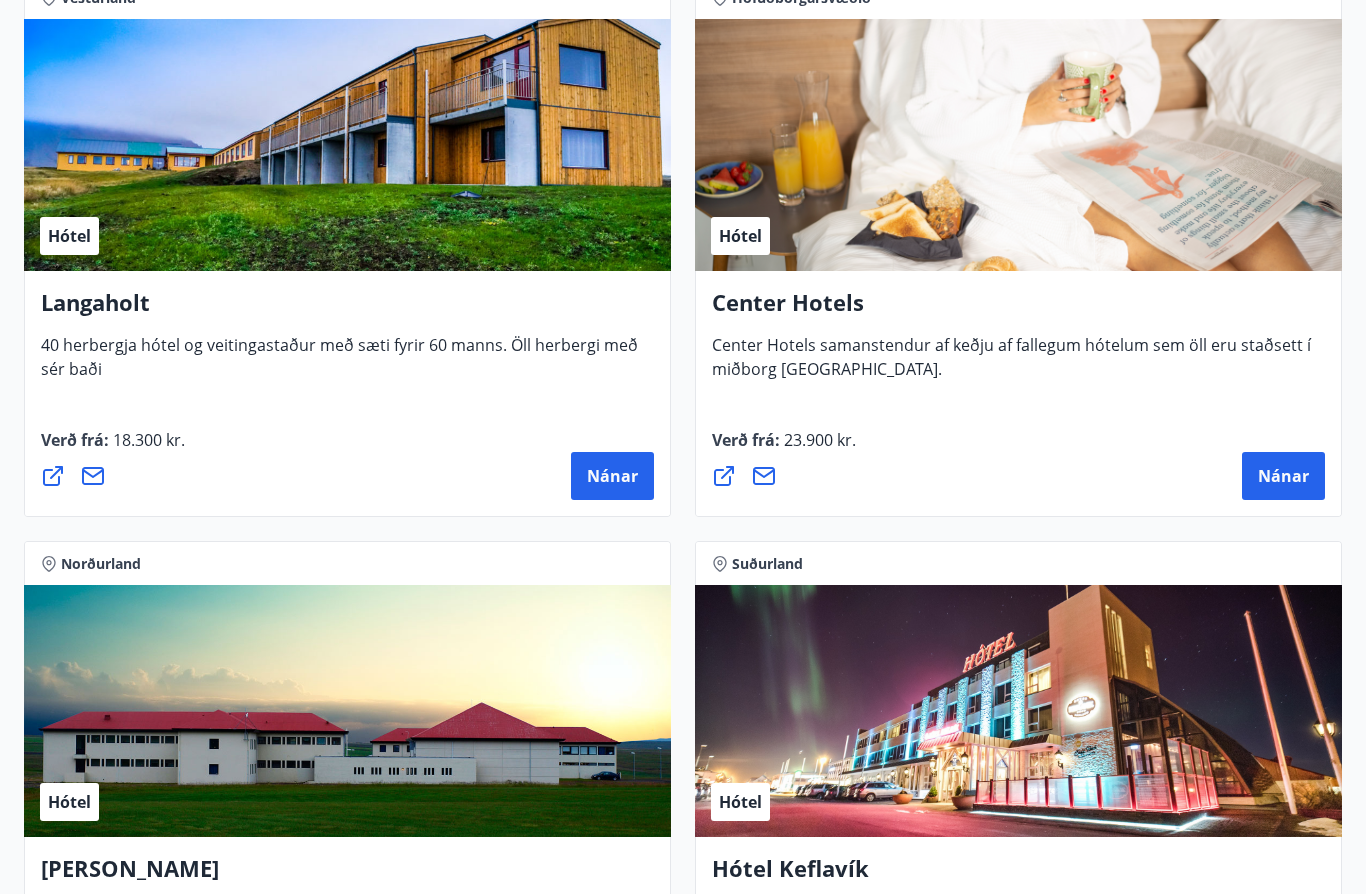 click on "Nánar" at bounding box center (612, 477) 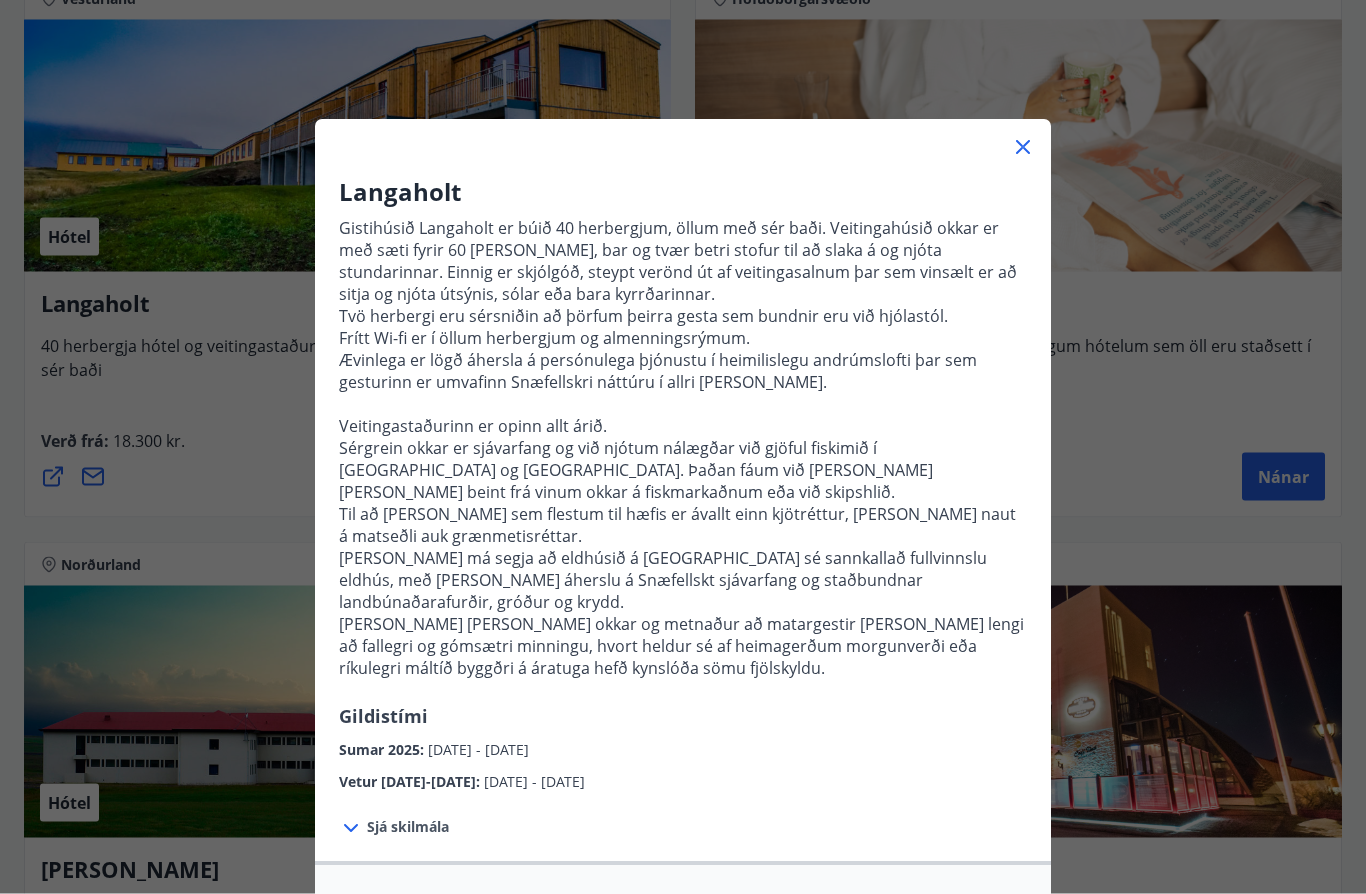 scroll, scrollTop: 6621, scrollLeft: 0, axis: vertical 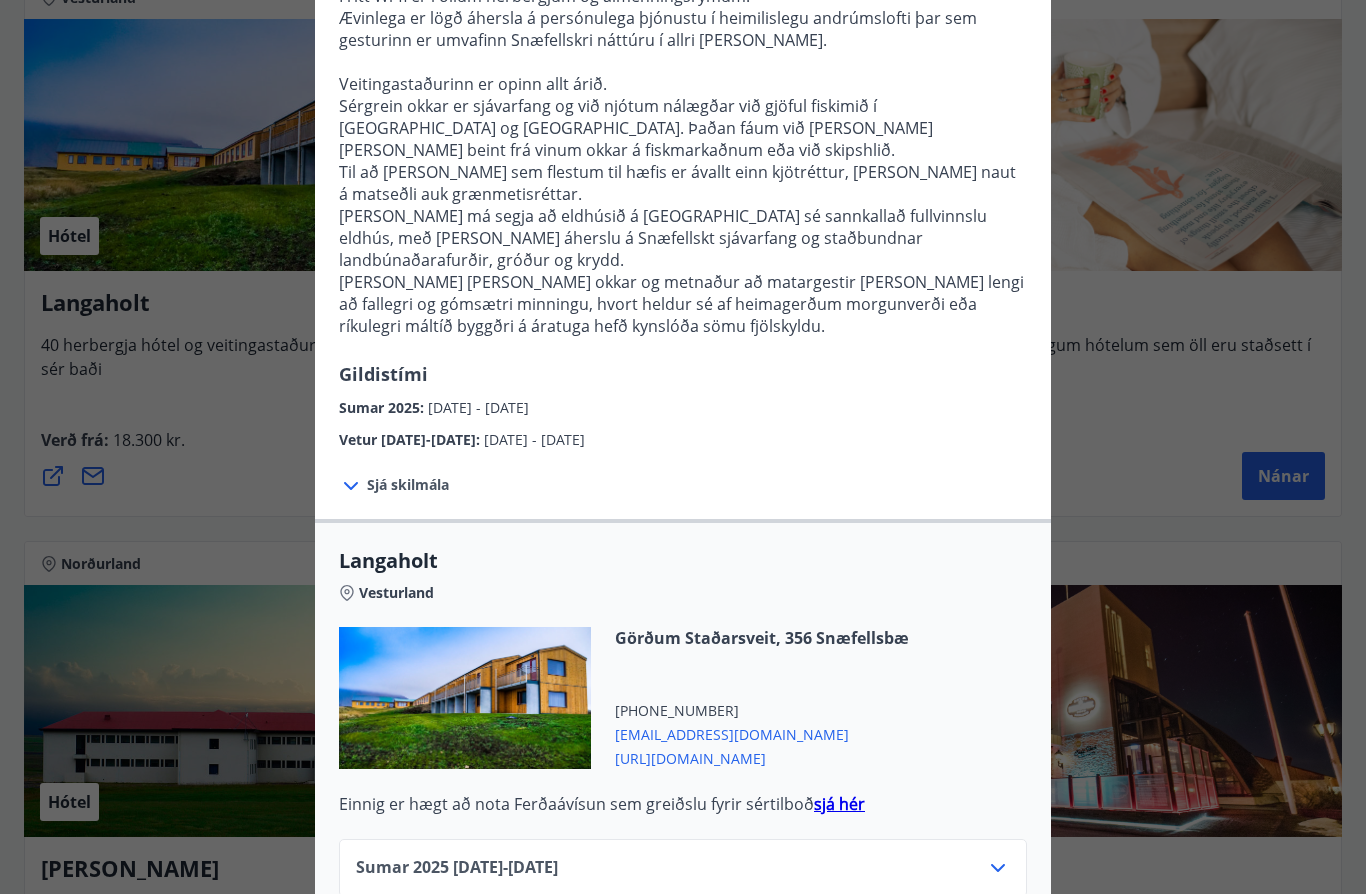 click 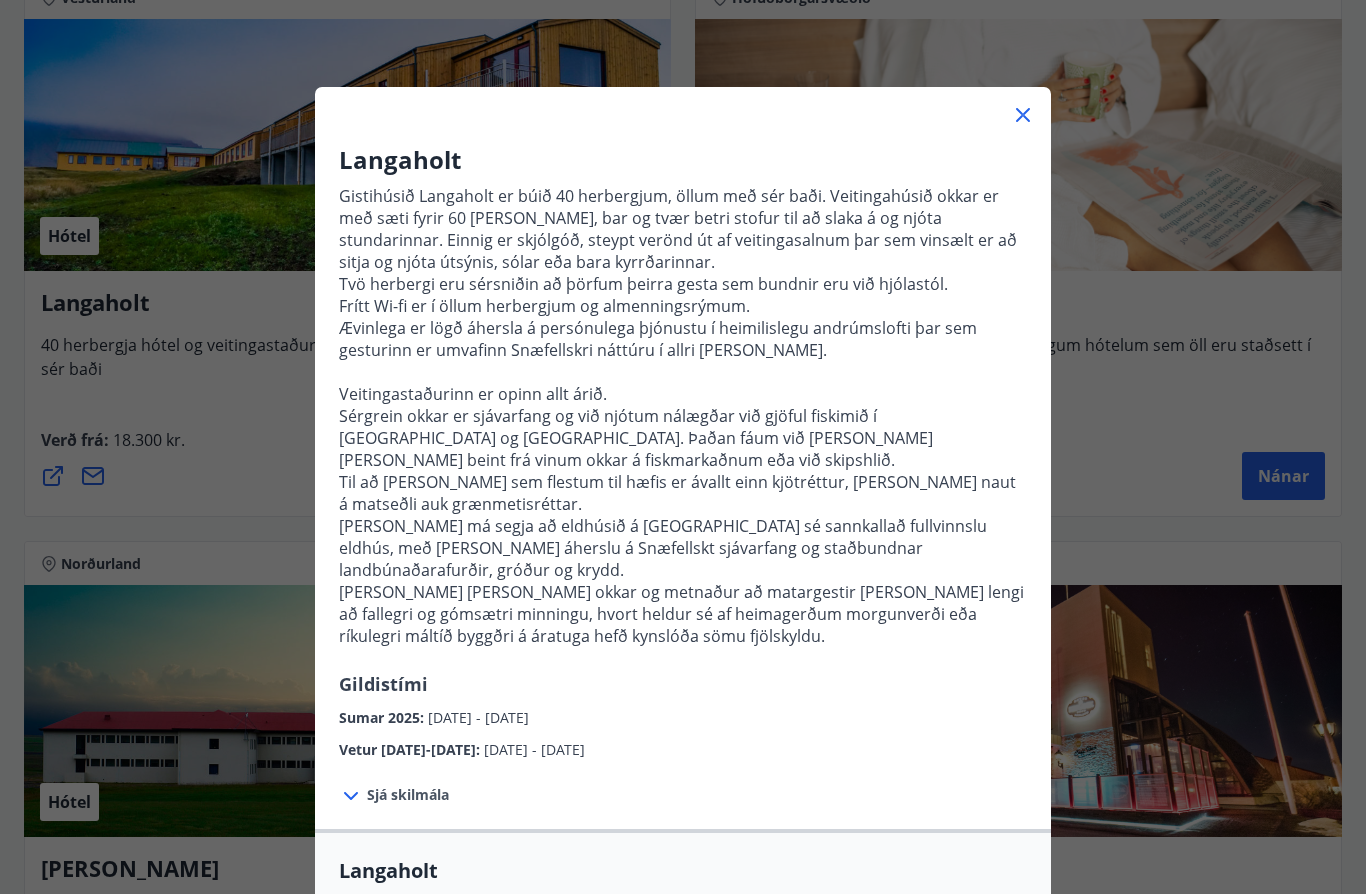 scroll, scrollTop: 49, scrollLeft: 0, axis: vertical 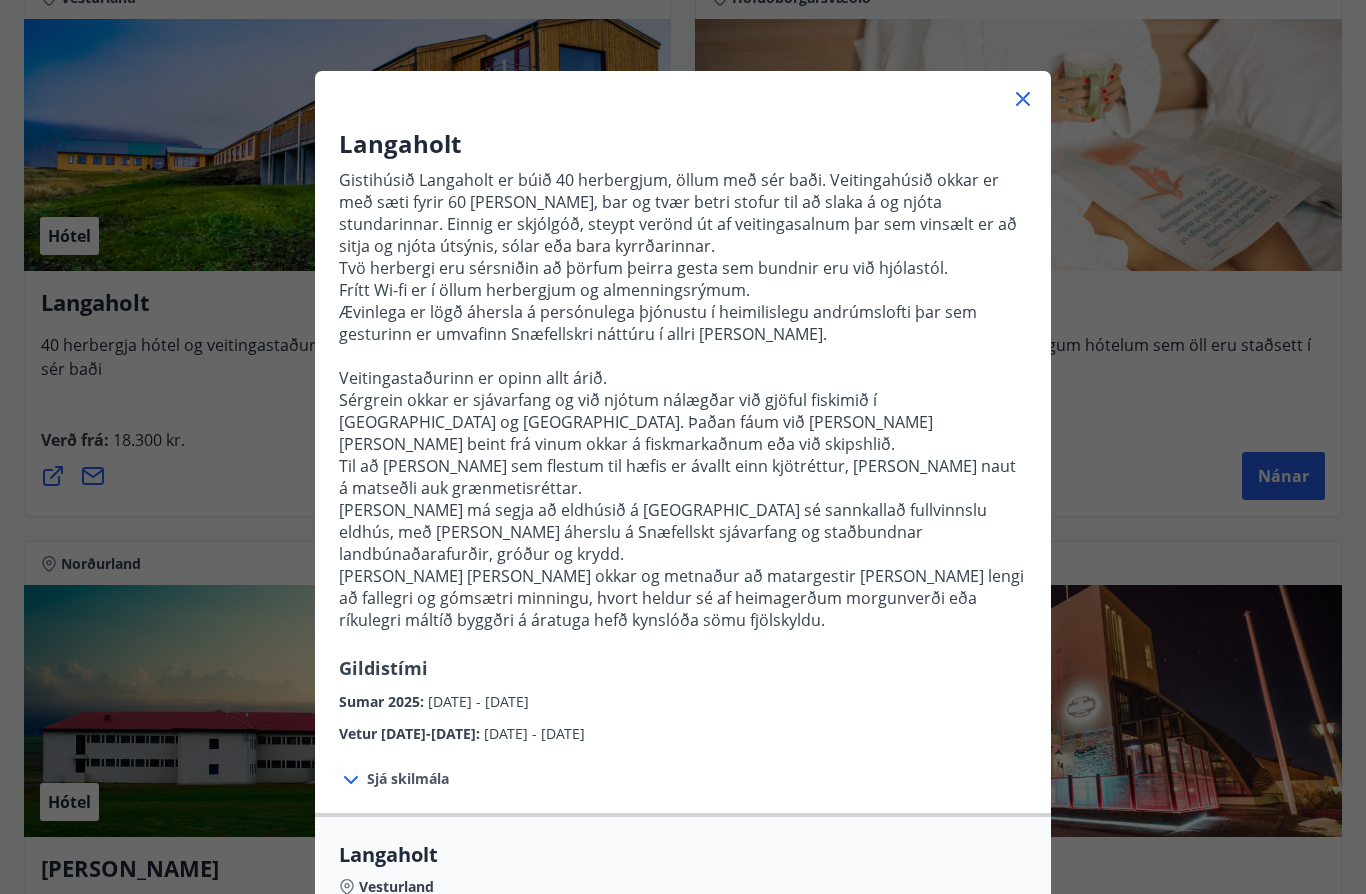 click 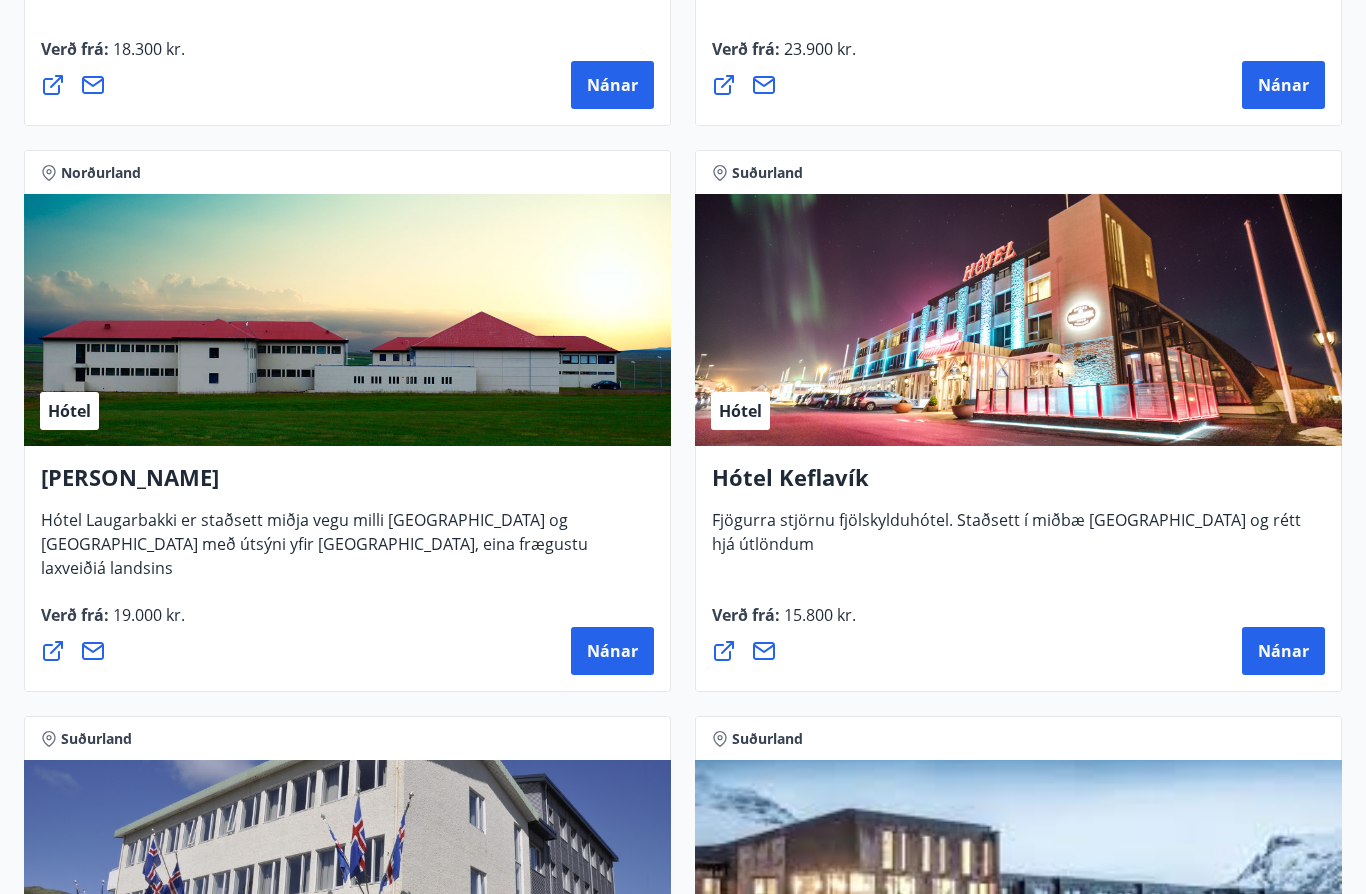 scroll, scrollTop: 7012, scrollLeft: 0, axis: vertical 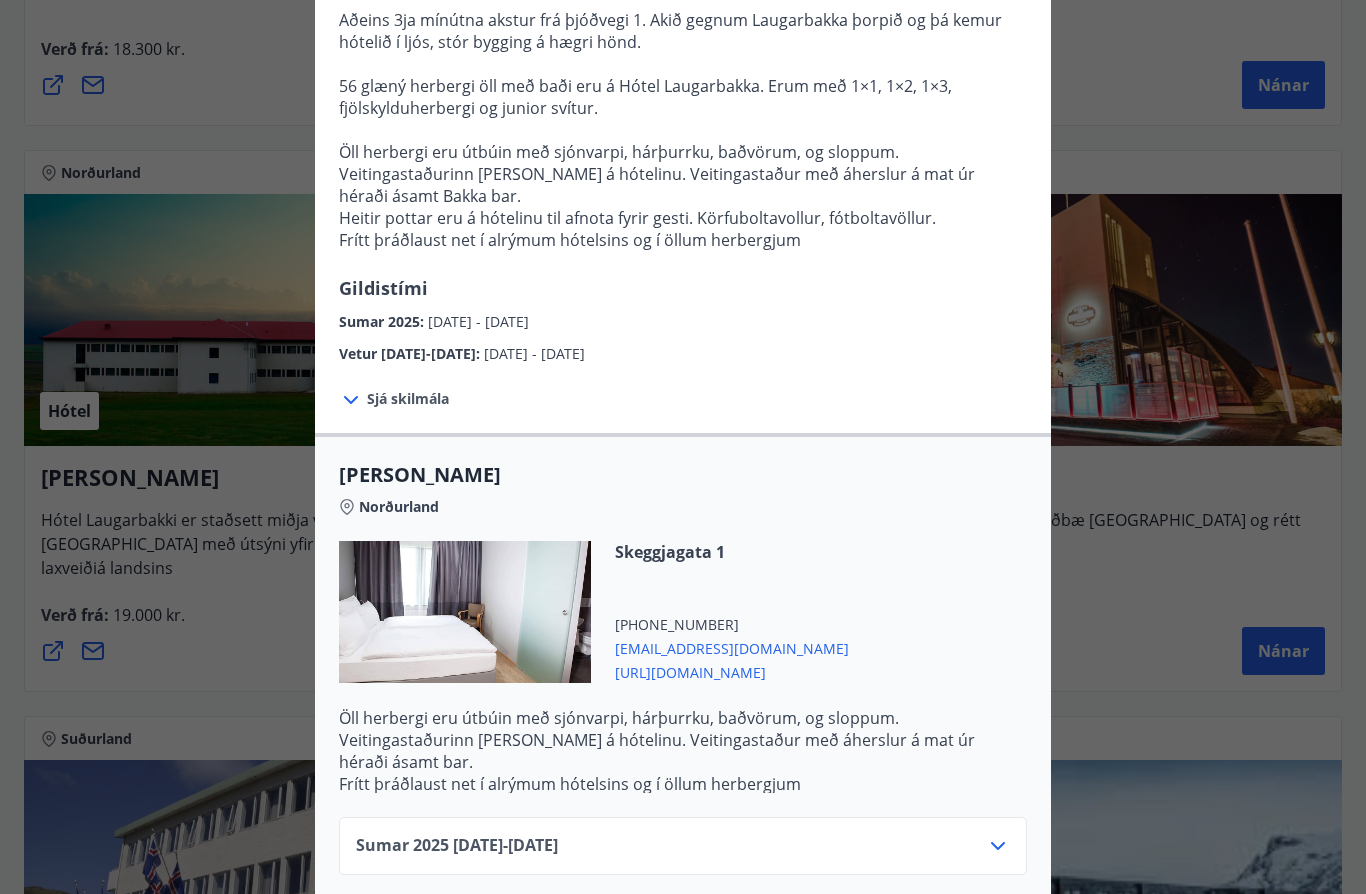 click 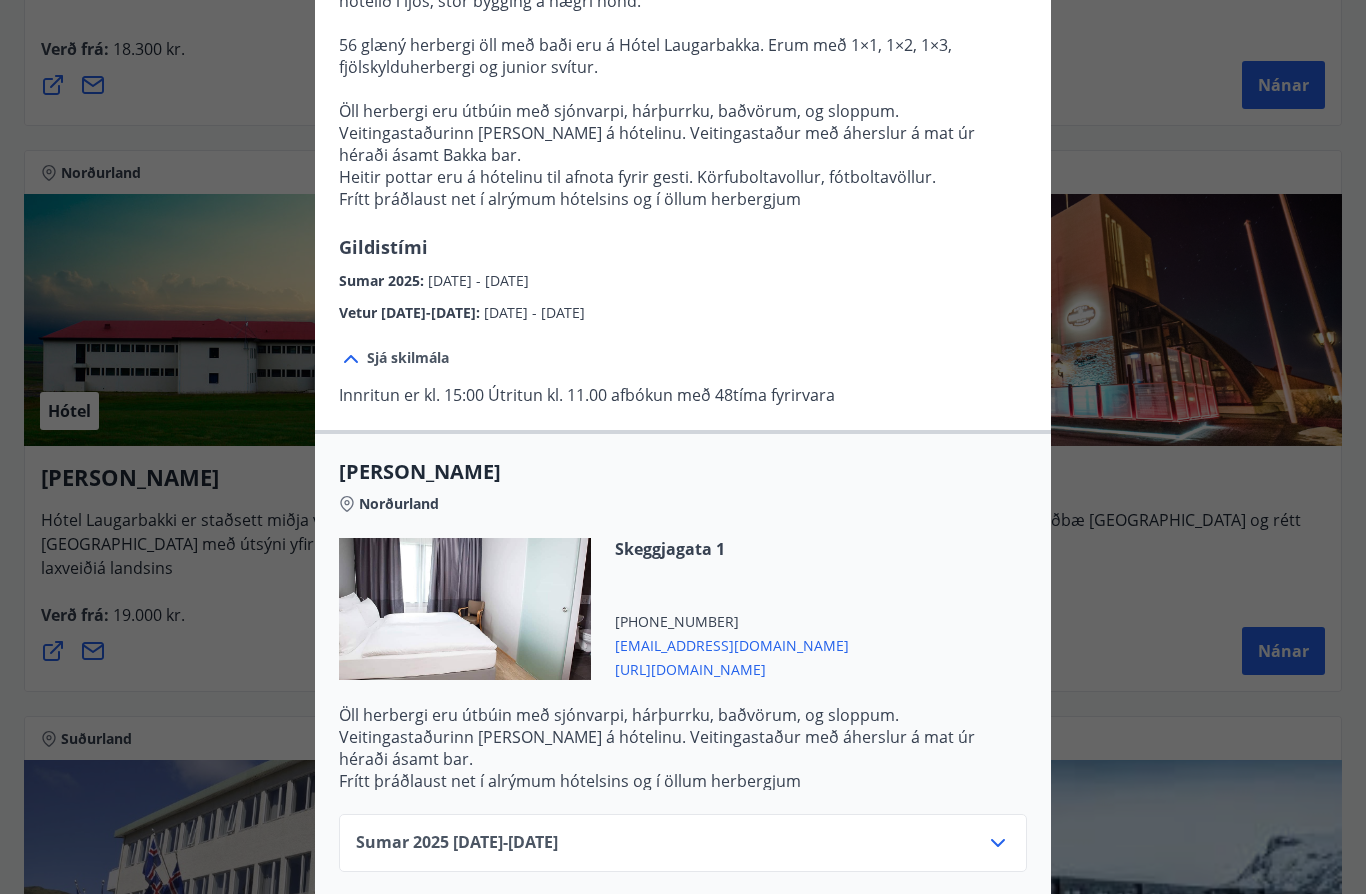 scroll, scrollTop: 291, scrollLeft: 0, axis: vertical 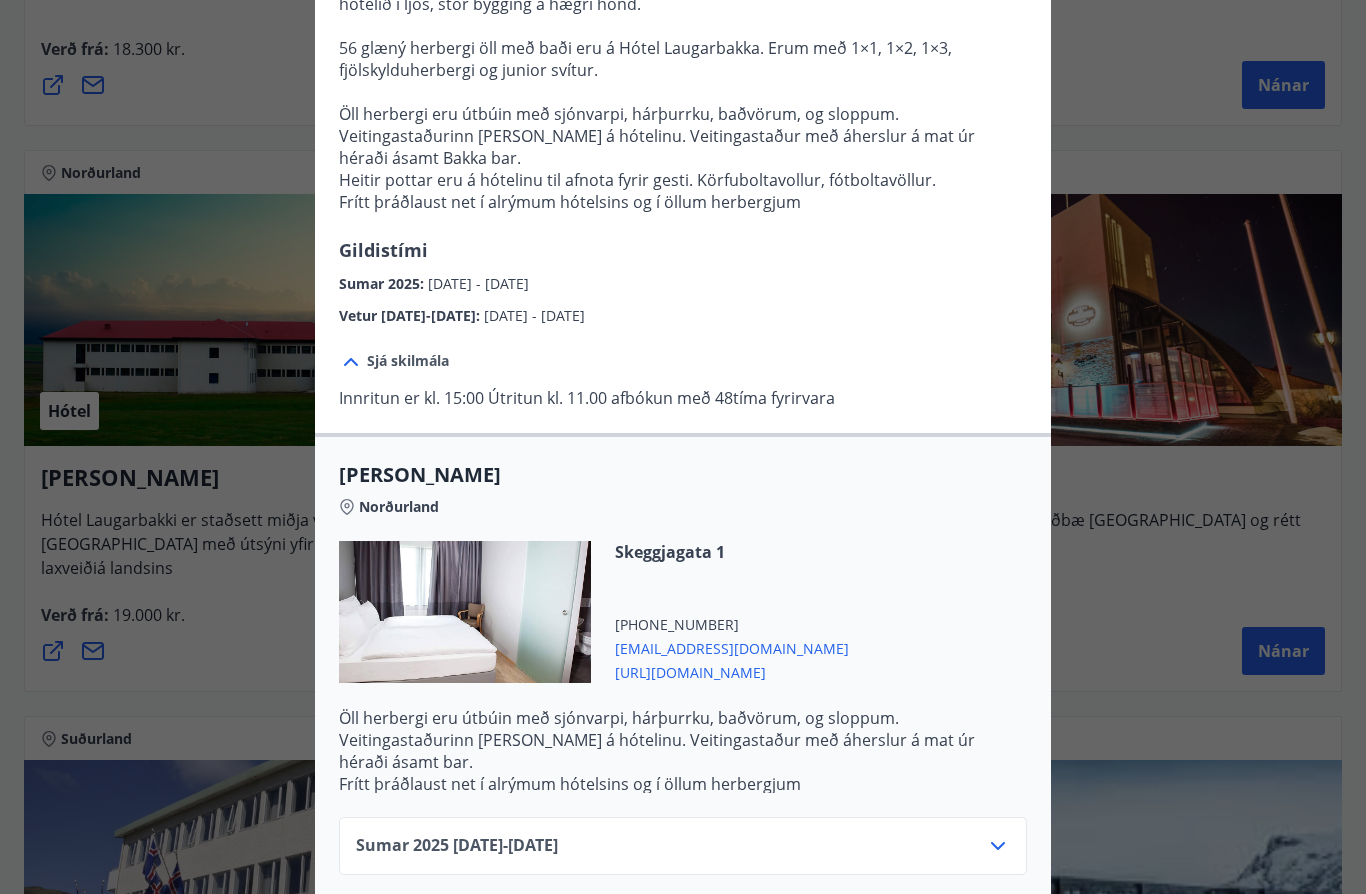 click 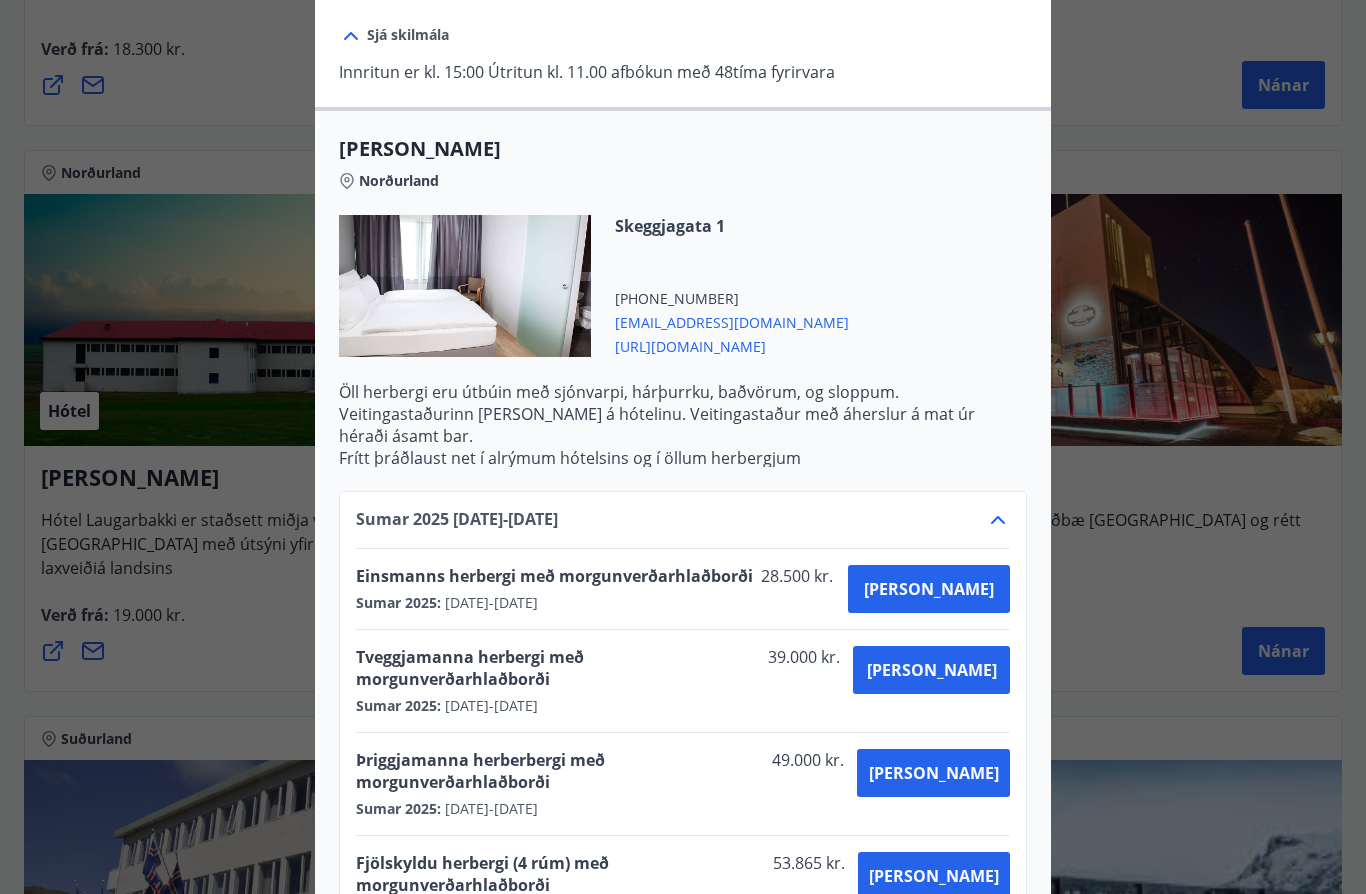 scroll, scrollTop: 615, scrollLeft: 0, axis: vertical 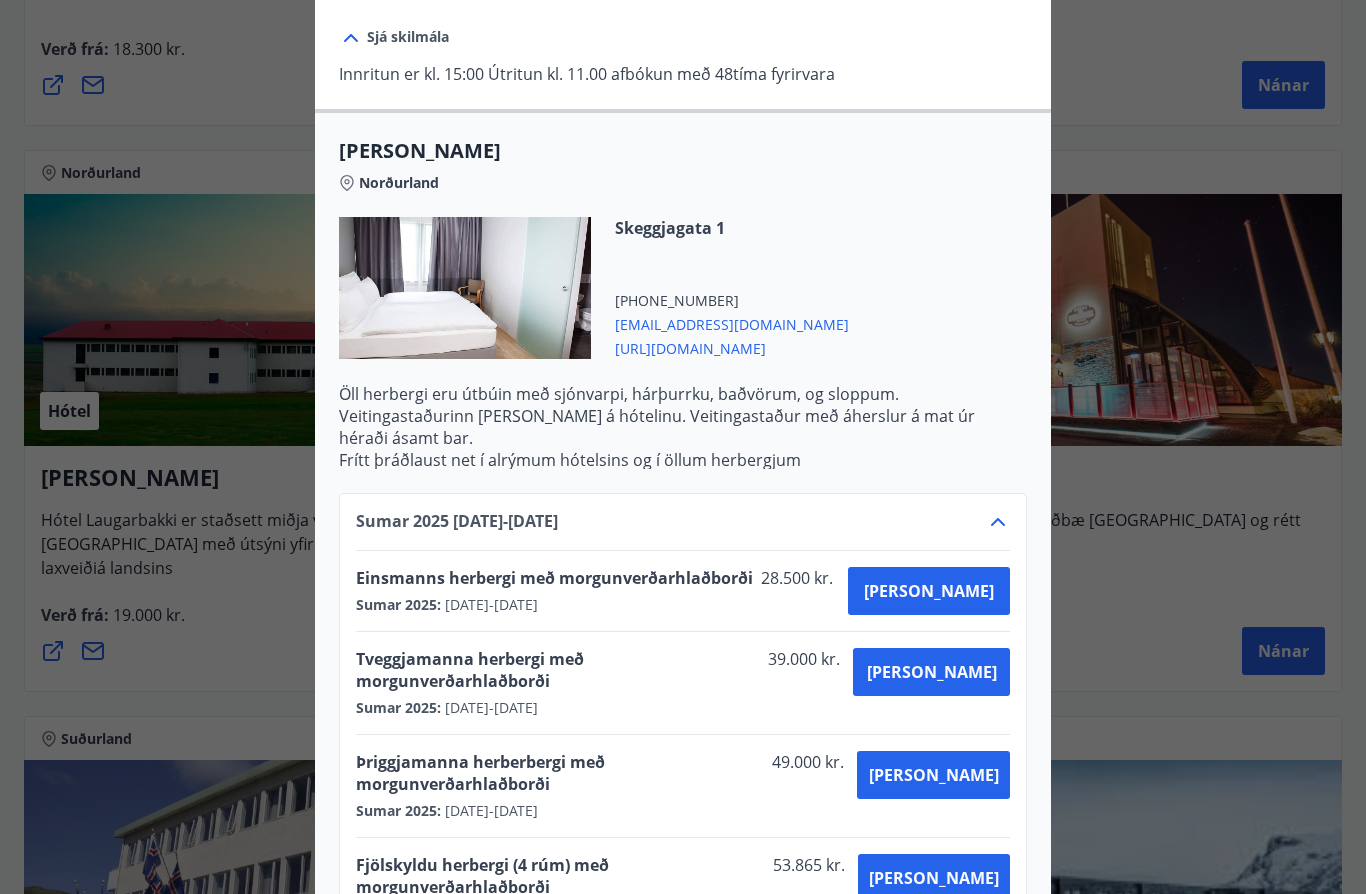 click on "Hótel Laugarbakki Hótel Laugarbakki er 3 stjörnu hótel á bökkum Miðfjarðarár í [GEOGRAPHIC_DATA]. Aðeins 3ja mínútna akstur frá þjóðvegi 1.  Akið gegnum Laugarbakka þorpið og þá kemur hótelið í ljós, stór bygging á hægri hönd. 56 glæný herbergi öll með baði eru á Hótel Laugarbakka.  Erum með 1×1, 1×2, 1×3, fjölskylduherbergi og junior svítur. Öll herbergi eru útbúin með sjónvarpi, hárþurrku, baðvörum, og sloppum. Veitingastaðurinn [PERSON_NAME] á hótelinu.  Veitingastaður með áherslur á mat úr héraði ásamt Bakka bar. Heitir pottar eru á hótelinu til afnota fyrir gesti.  Körfuboltavollur, fótboltavöllur. Frítt þráðlaust net í alrýmum hótelsins og í öllum herbergjum
Gildistími Sumar 2025 : [DATE] - [DATE] Vetur [DATE]-[DATE] : [DATE] - [DATE] Sjá skilmála Innritun er kl. 15:00  Útritun kl. 11.00  afbókun með 48tíma fyrirvara
Hótel Laugarbakki Norðurland Skeggjagata 1 [PHONE_NUMBER] [EMAIL_ADDRESS][DOMAIN_NAME]" at bounding box center [683, -168] 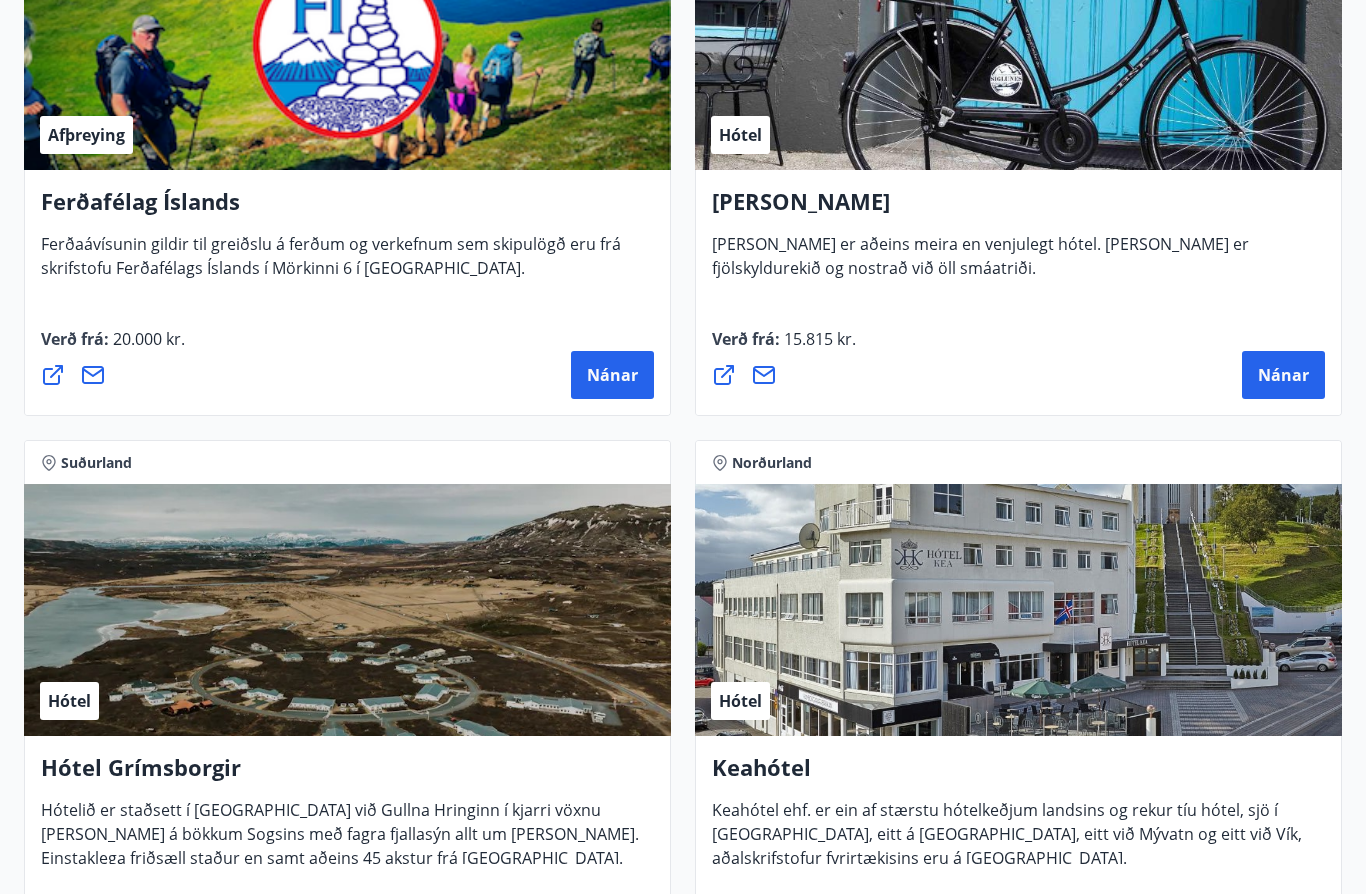 scroll, scrollTop: 1057, scrollLeft: 0, axis: vertical 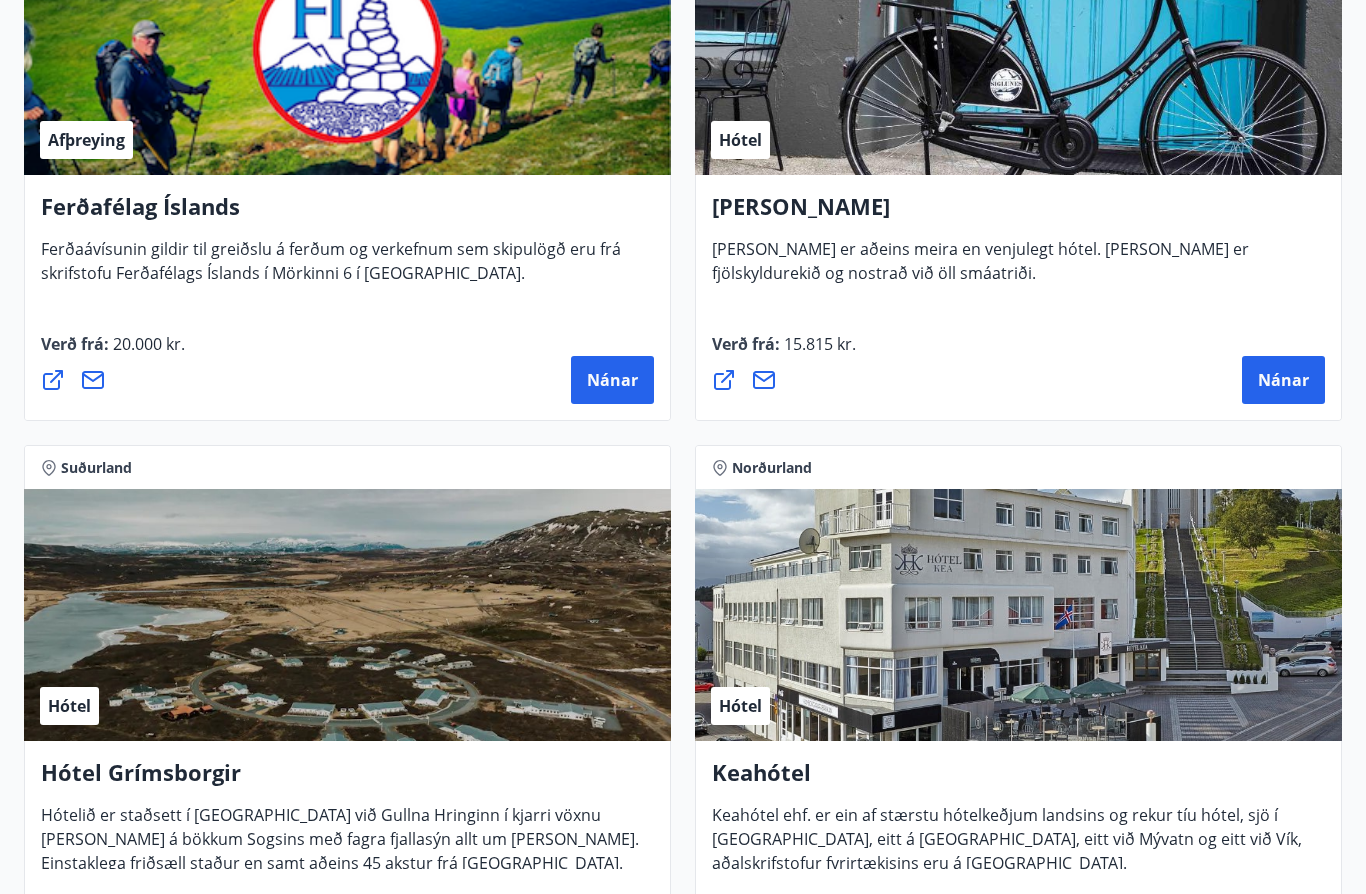 click on "Nánar" at bounding box center (1283, 380) 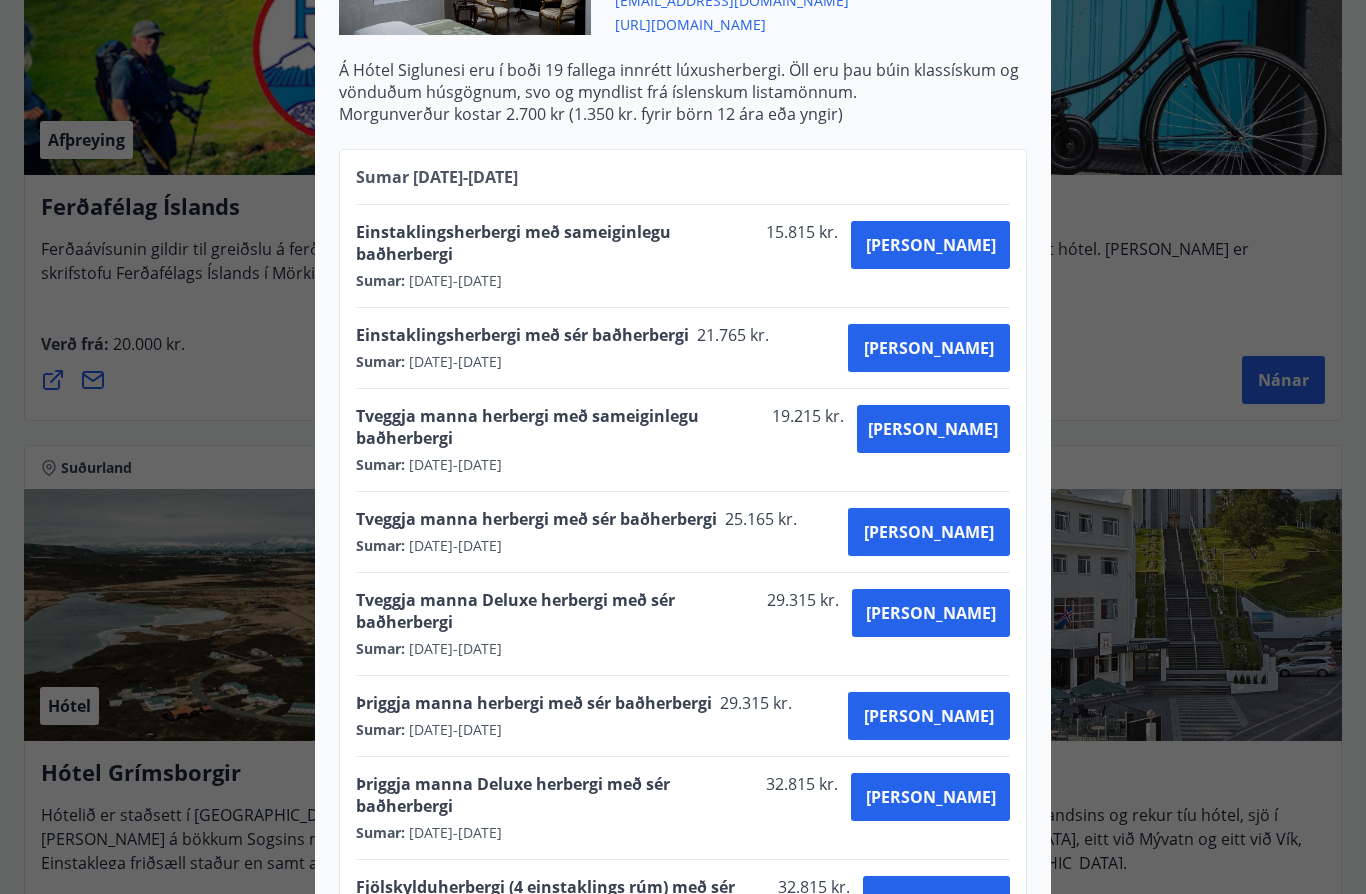 scroll, scrollTop: 844, scrollLeft: 0, axis: vertical 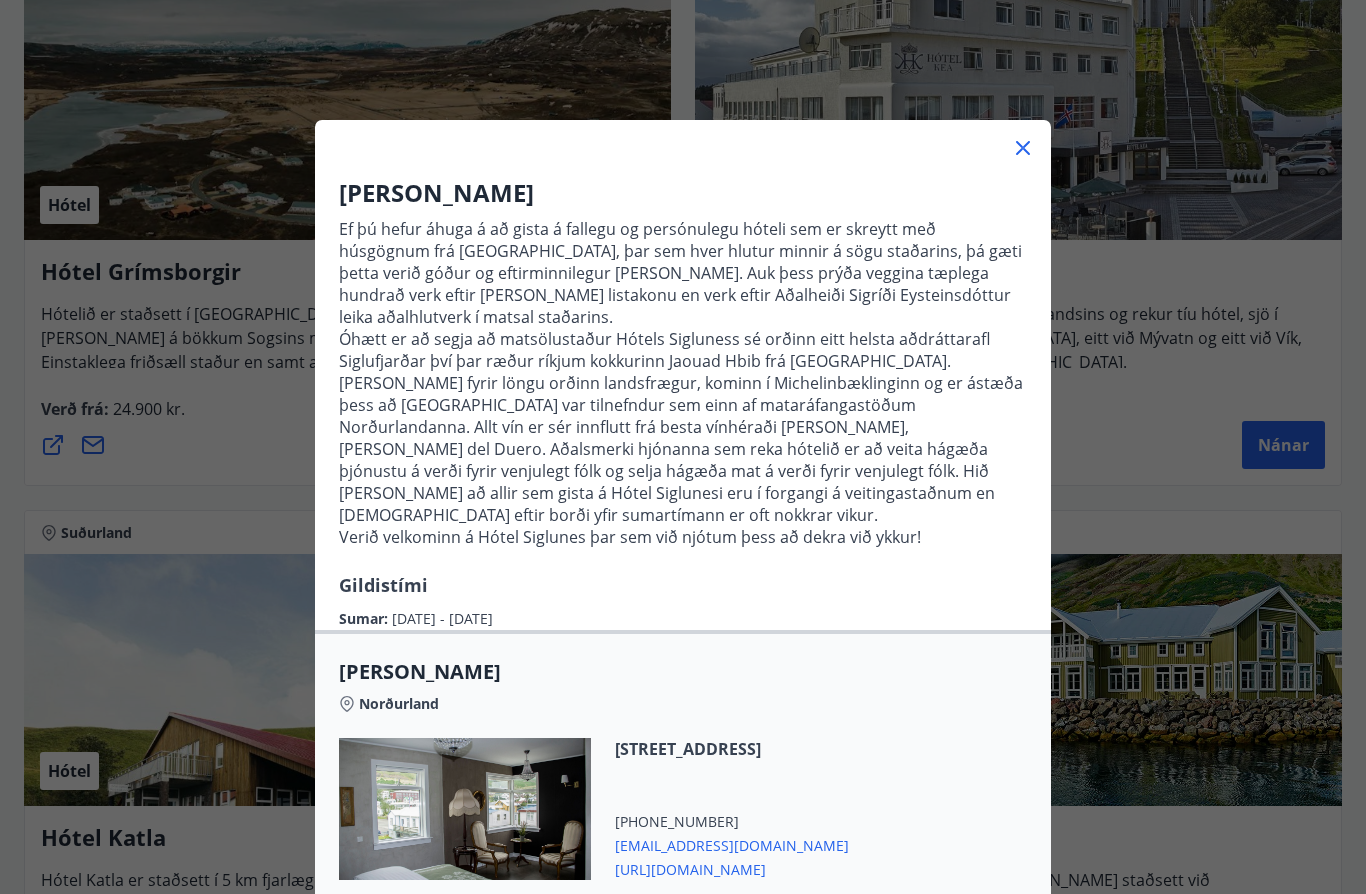 click at bounding box center [683, 140] 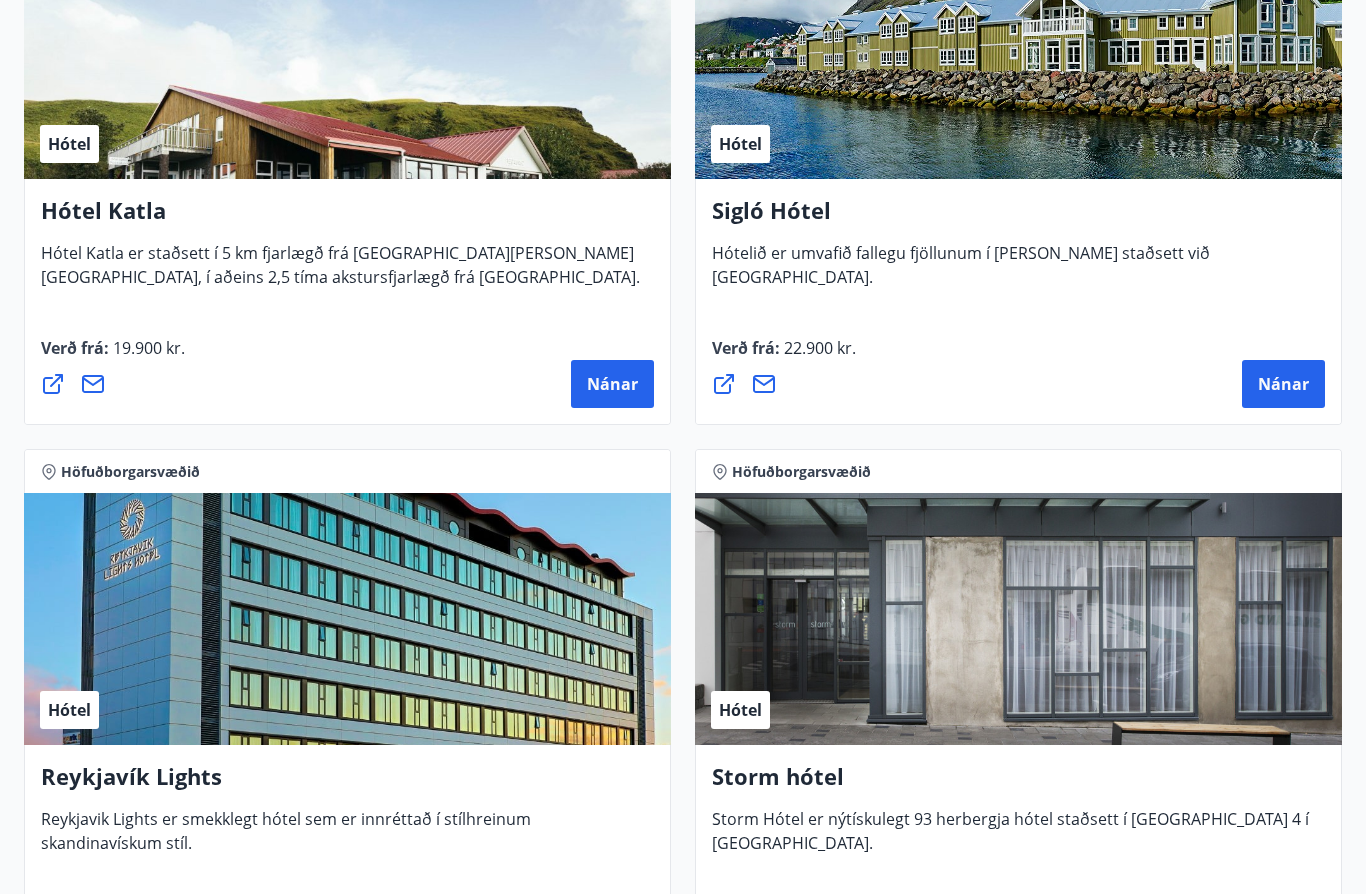 scroll, scrollTop: 2179, scrollLeft: 0, axis: vertical 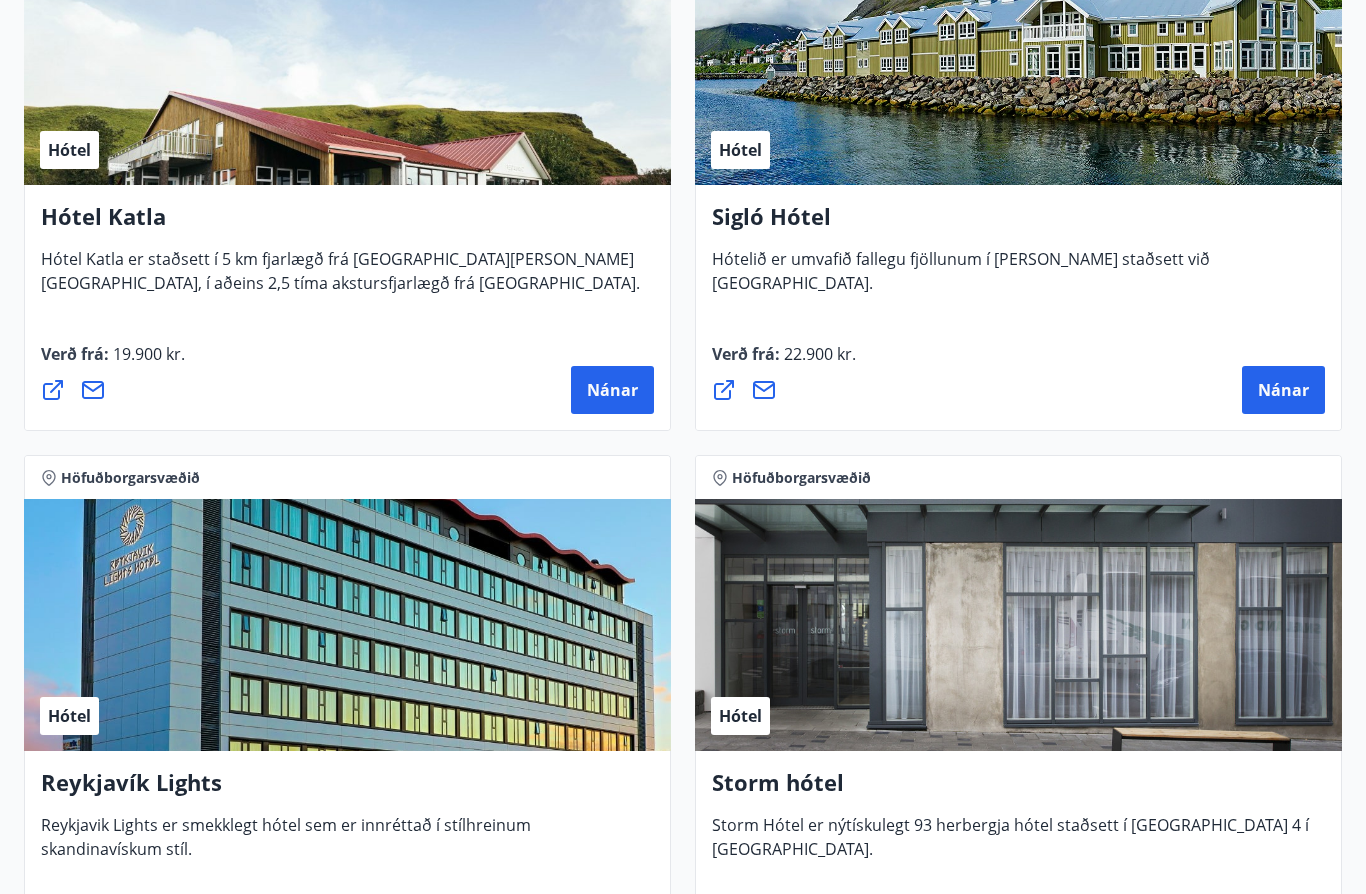 click on "Nánar" at bounding box center [612, 390] 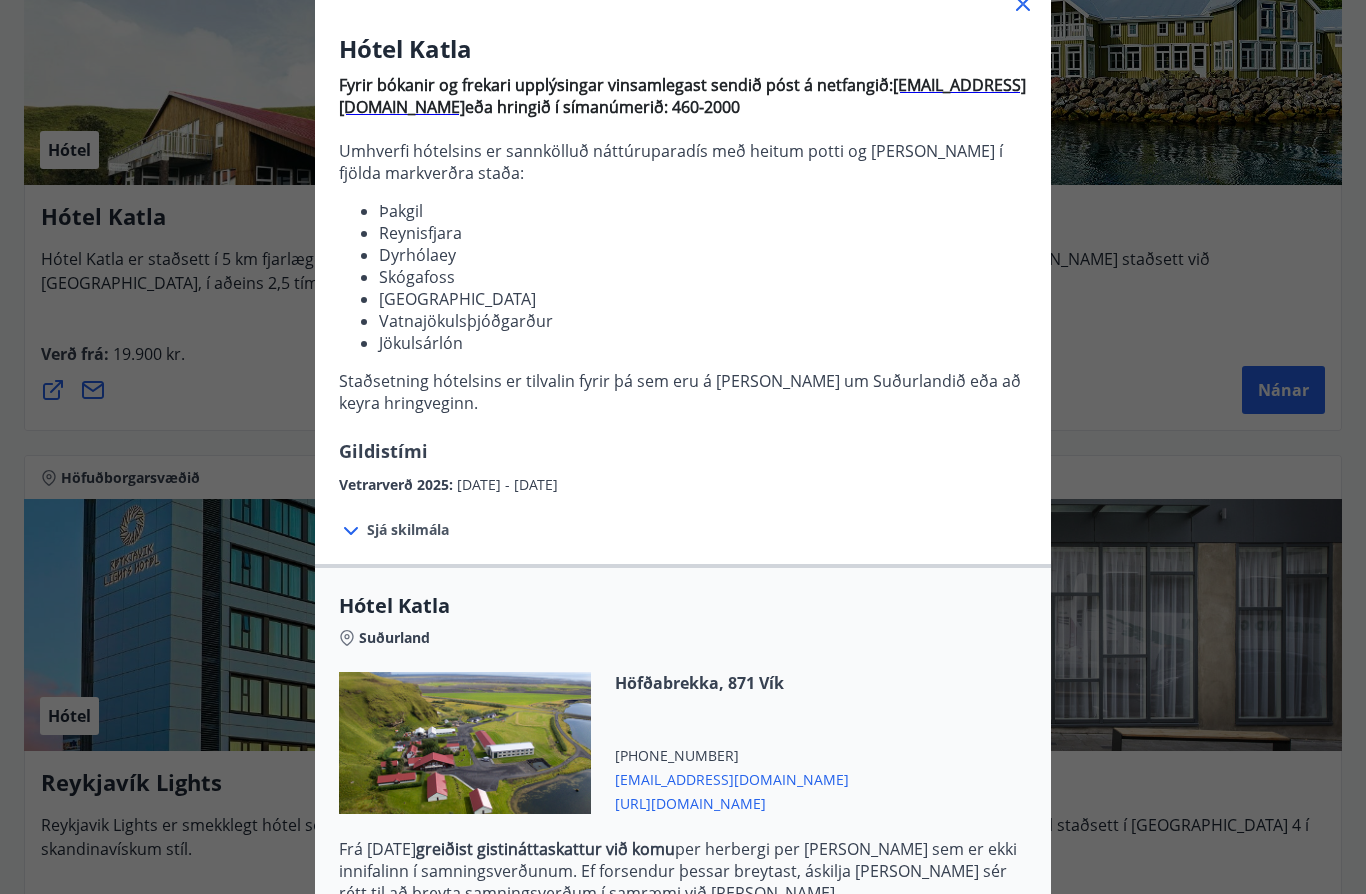scroll, scrollTop: 139, scrollLeft: 0, axis: vertical 